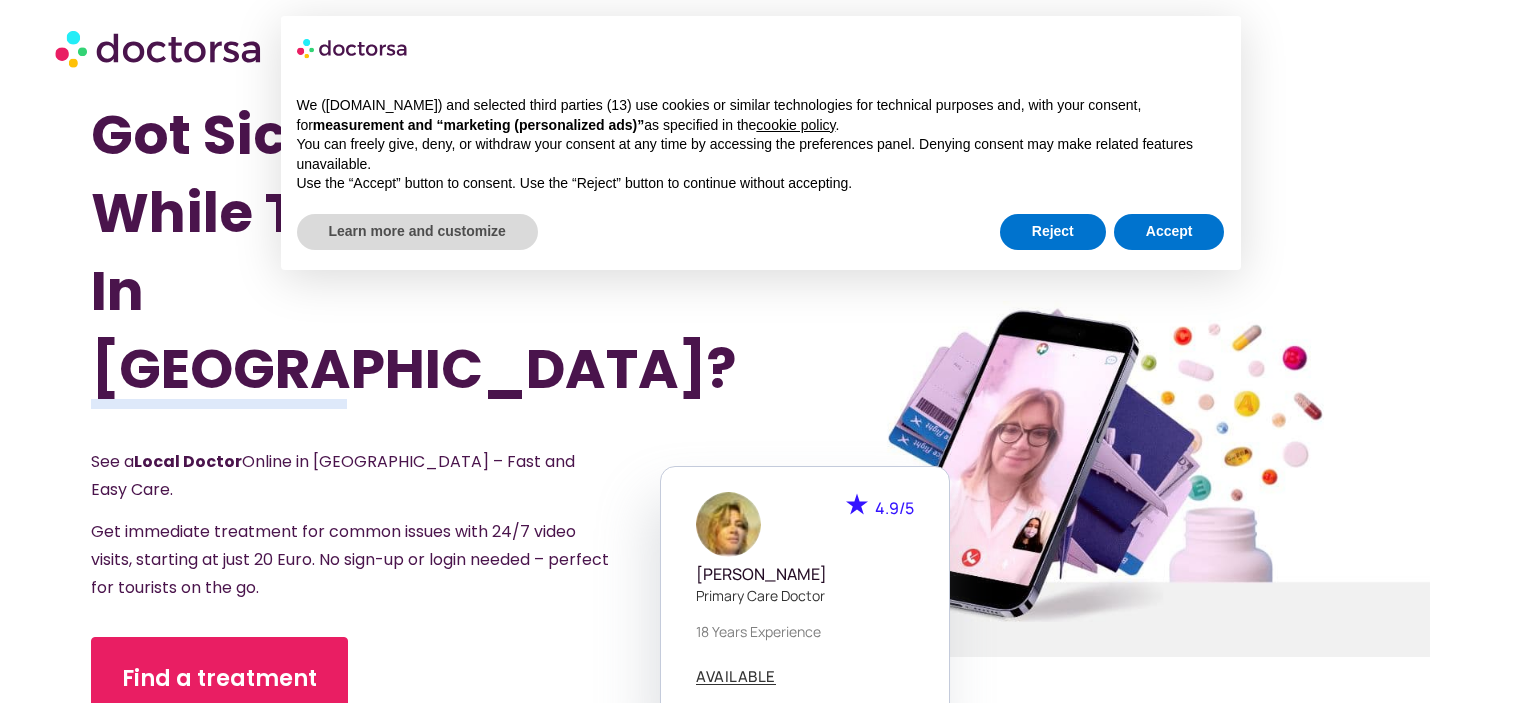 scroll, scrollTop: 0, scrollLeft: 0, axis: both 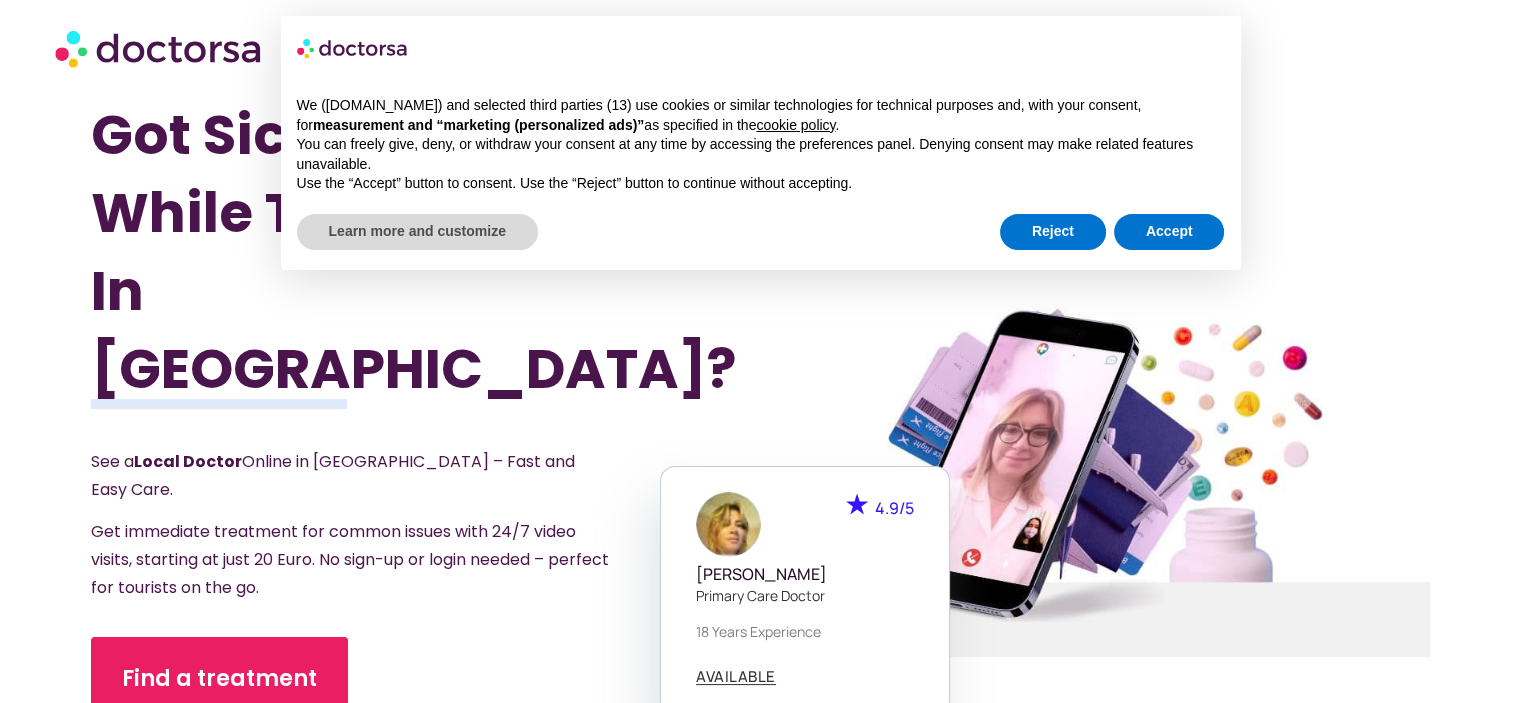 click on "Use the “Accept” button to consent. Use the “Reject” button to continue without accepting." at bounding box center (761, 184) 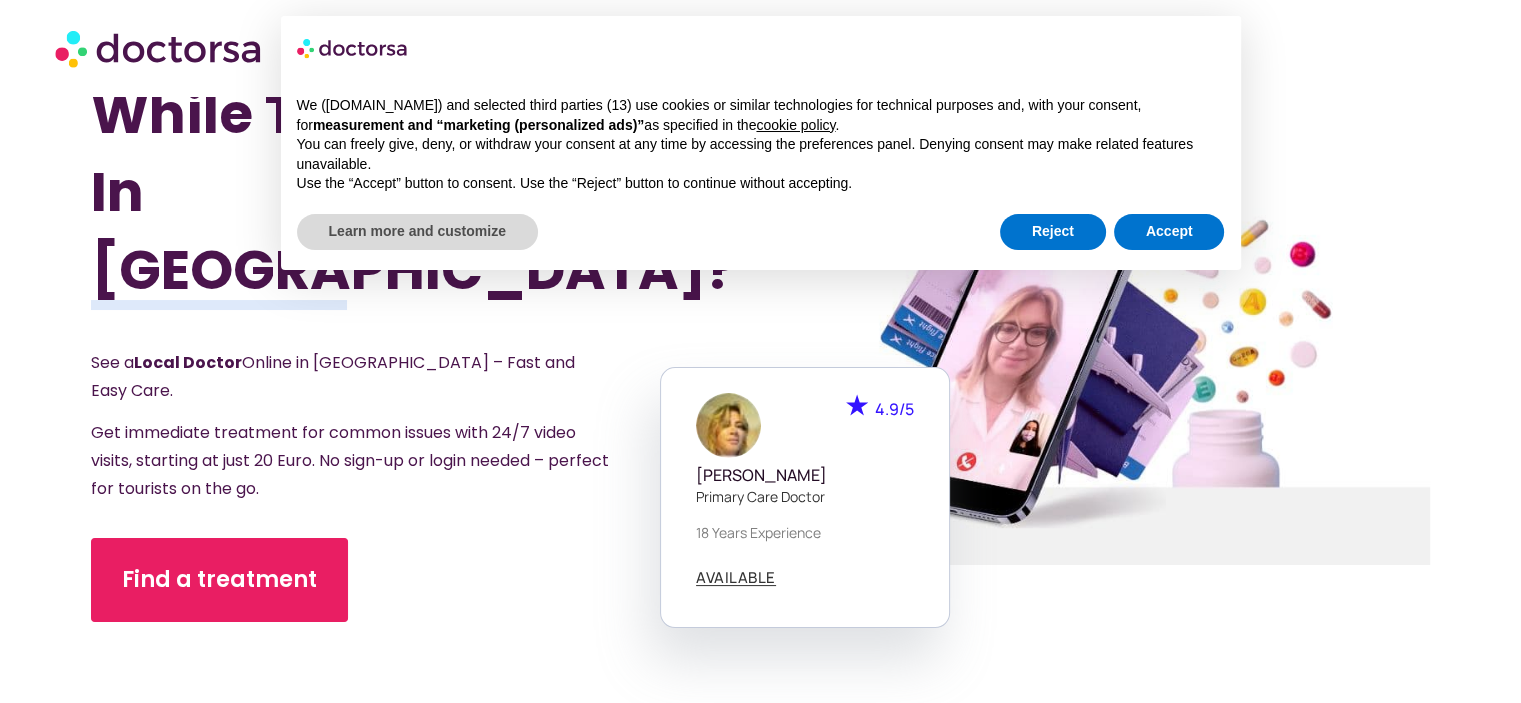 scroll, scrollTop: 400, scrollLeft: 0, axis: vertical 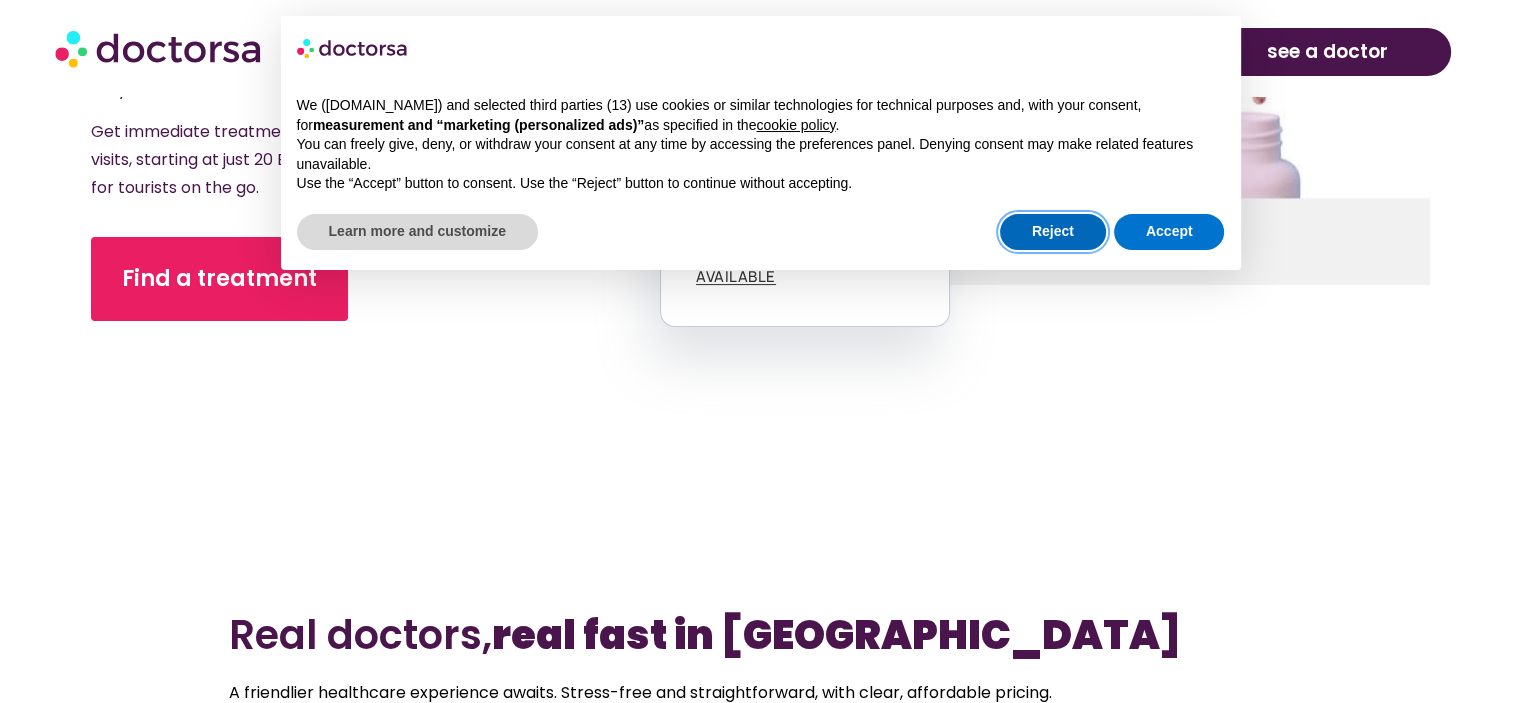 click on "Reject" at bounding box center [1053, 232] 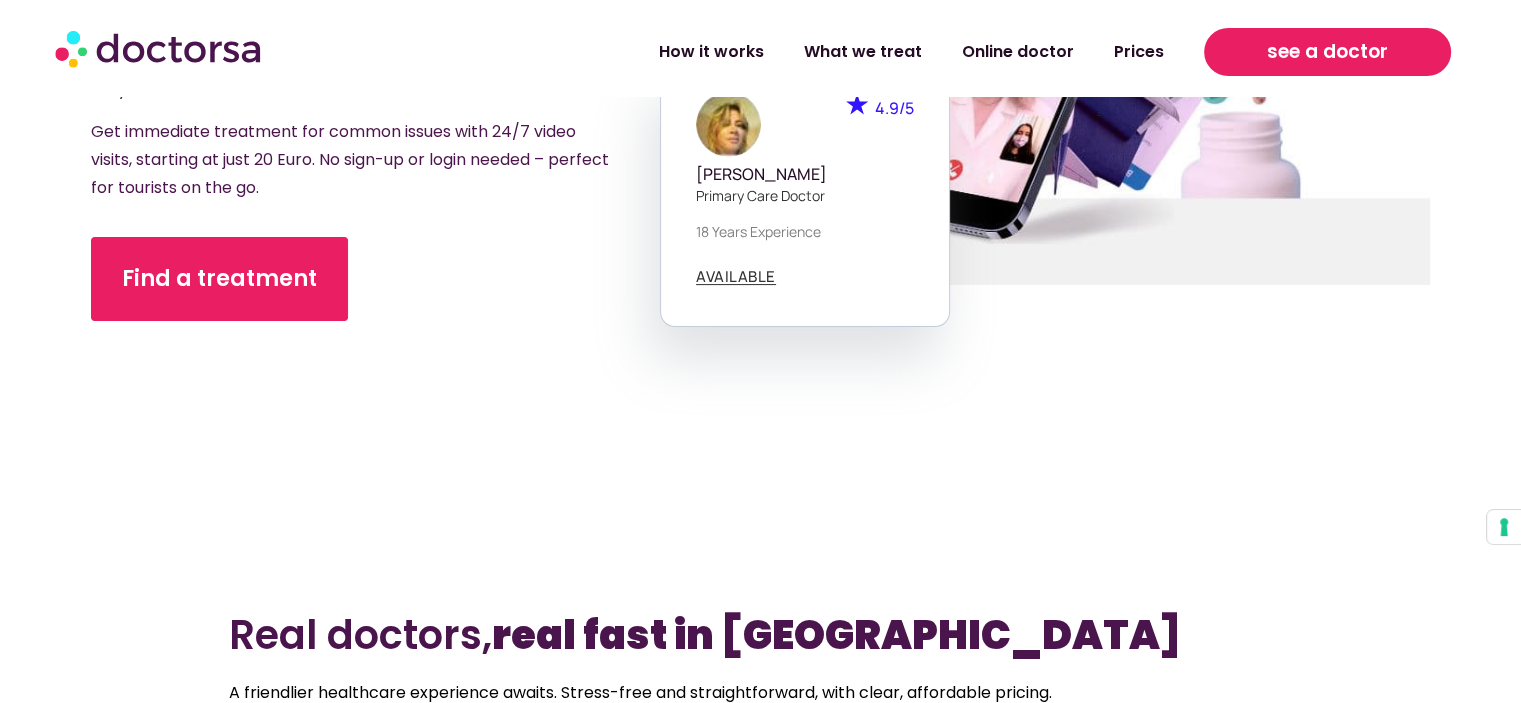 click on "see a doctor" at bounding box center [1327, 52] 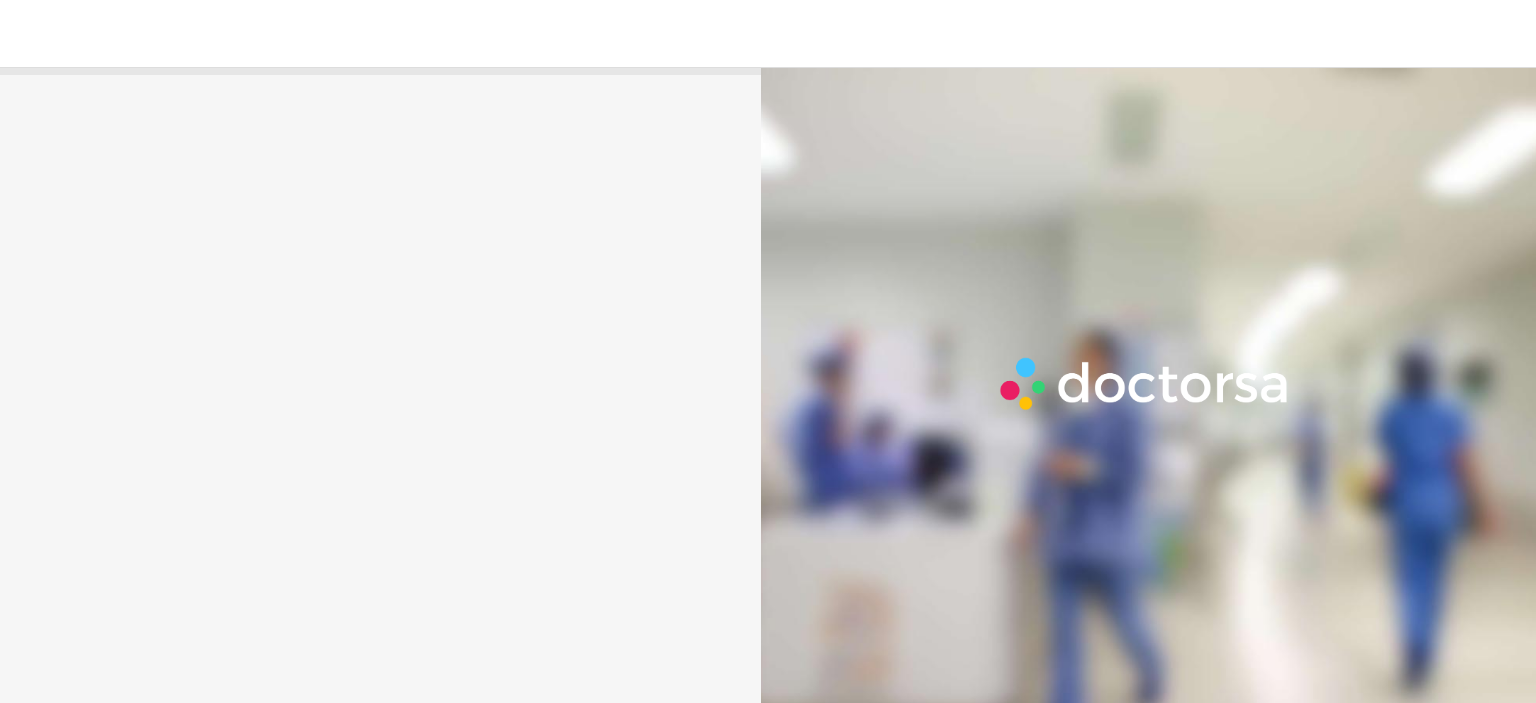 scroll, scrollTop: 0, scrollLeft: 0, axis: both 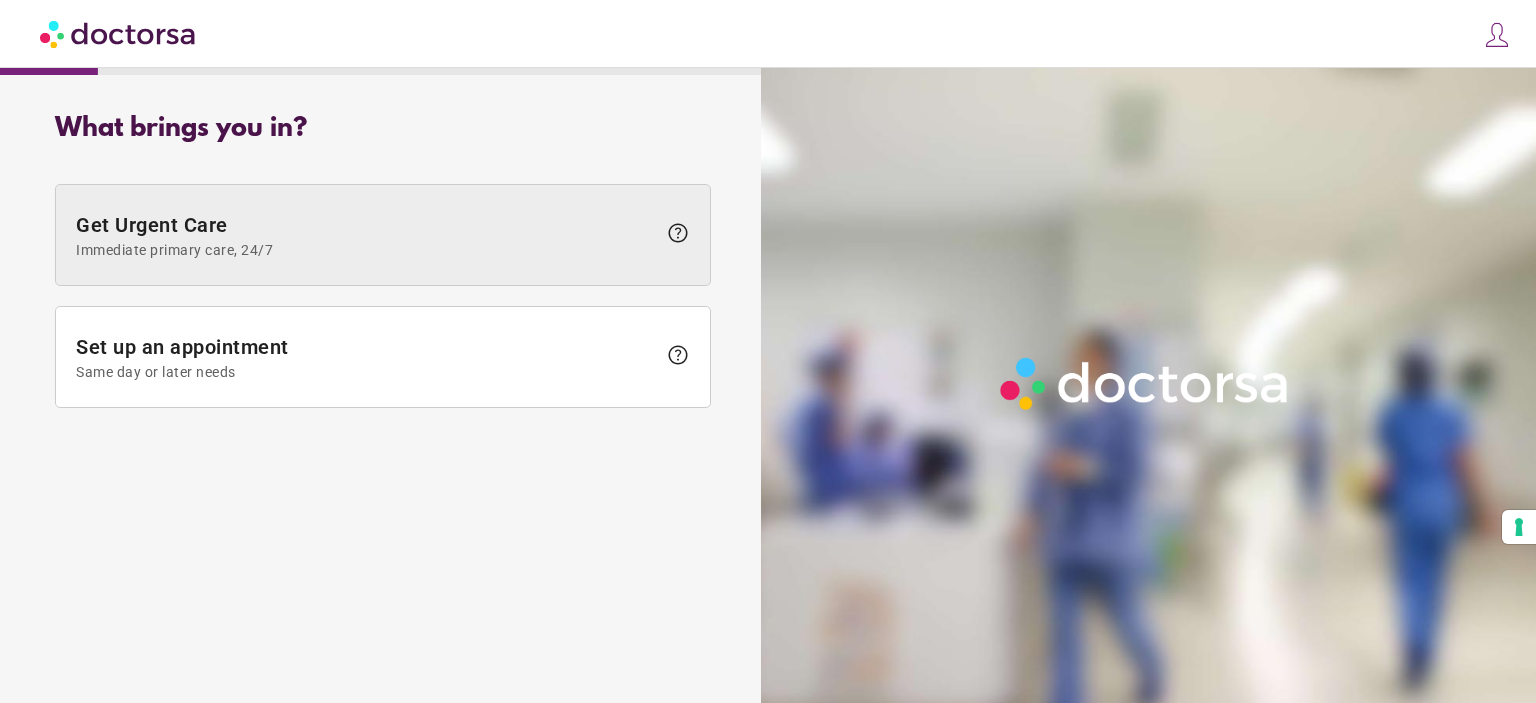 click on "Immediate primary care, 24/7" at bounding box center (366, 250) 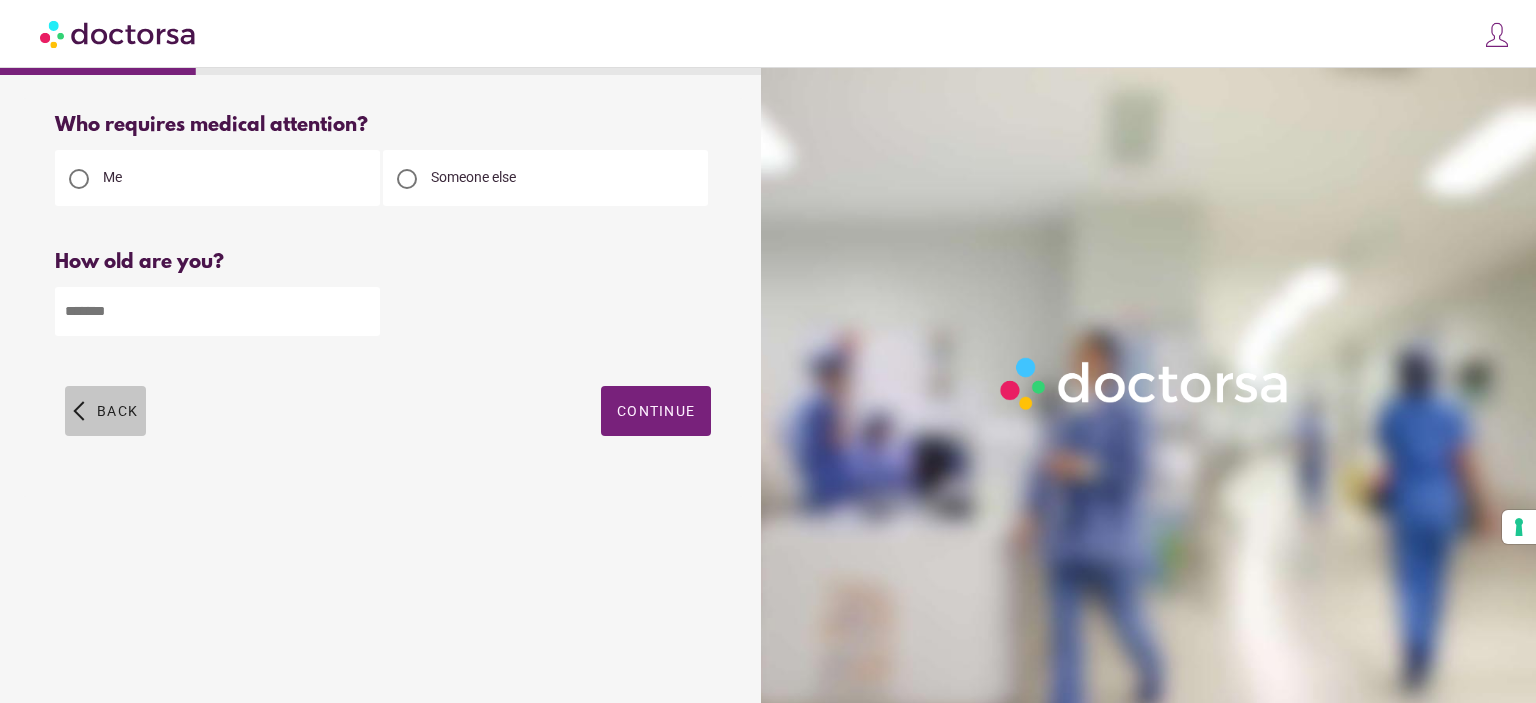 click on "Back" at bounding box center [117, 411] 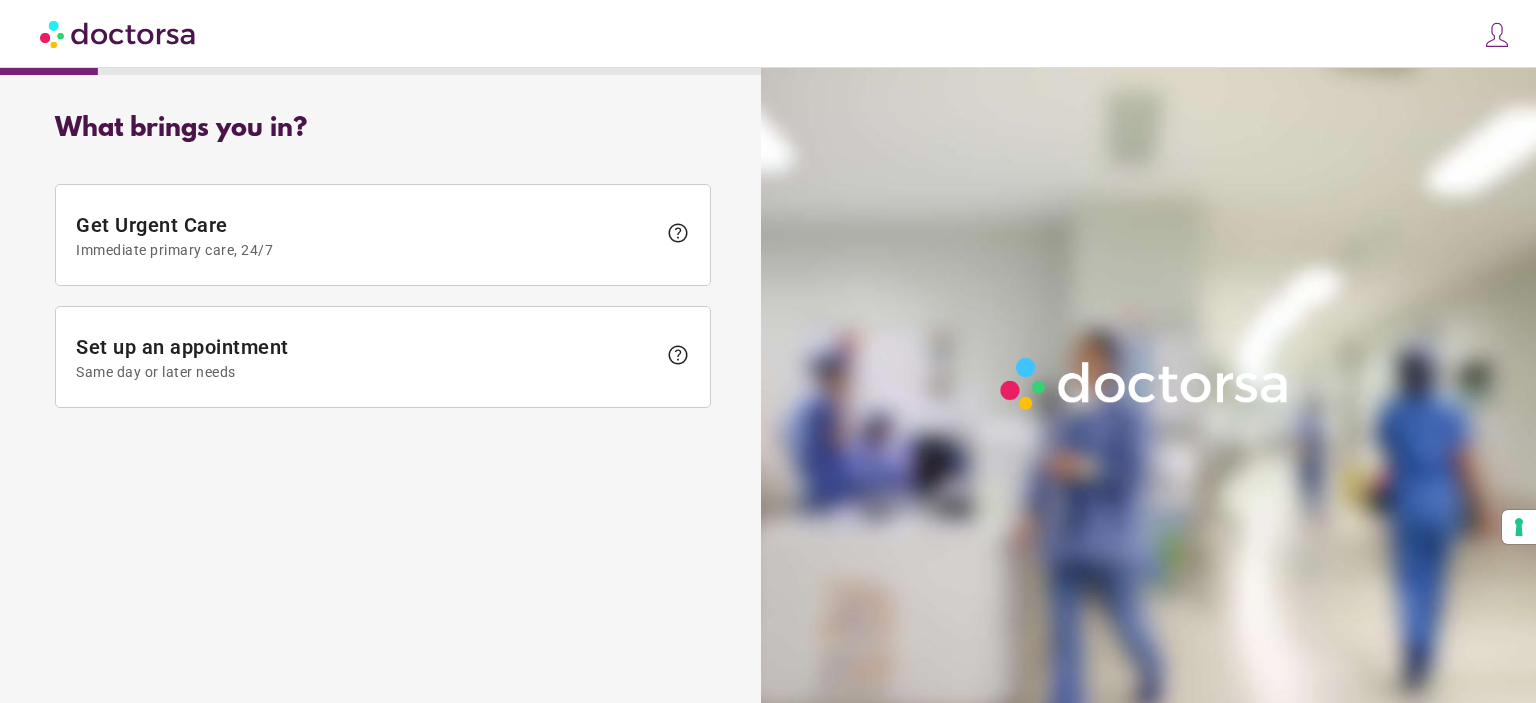 click on "Get Urgent Care
Immediate primary care, 24/7
help
Set up an appointment
Same day or later needs
help
Prescription refill
Quickly renew your medication help" at bounding box center [383, 296] 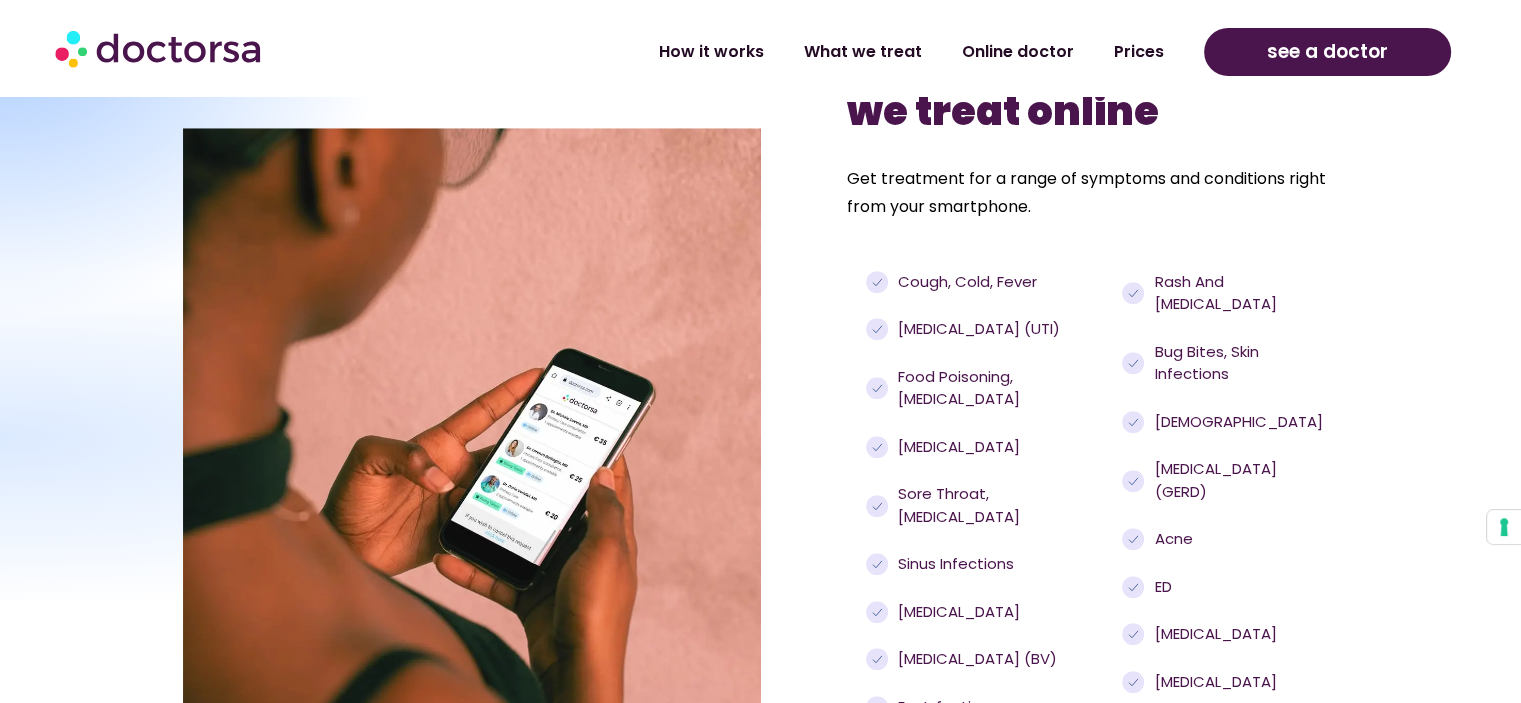 scroll, scrollTop: 1899, scrollLeft: 0, axis: vertical 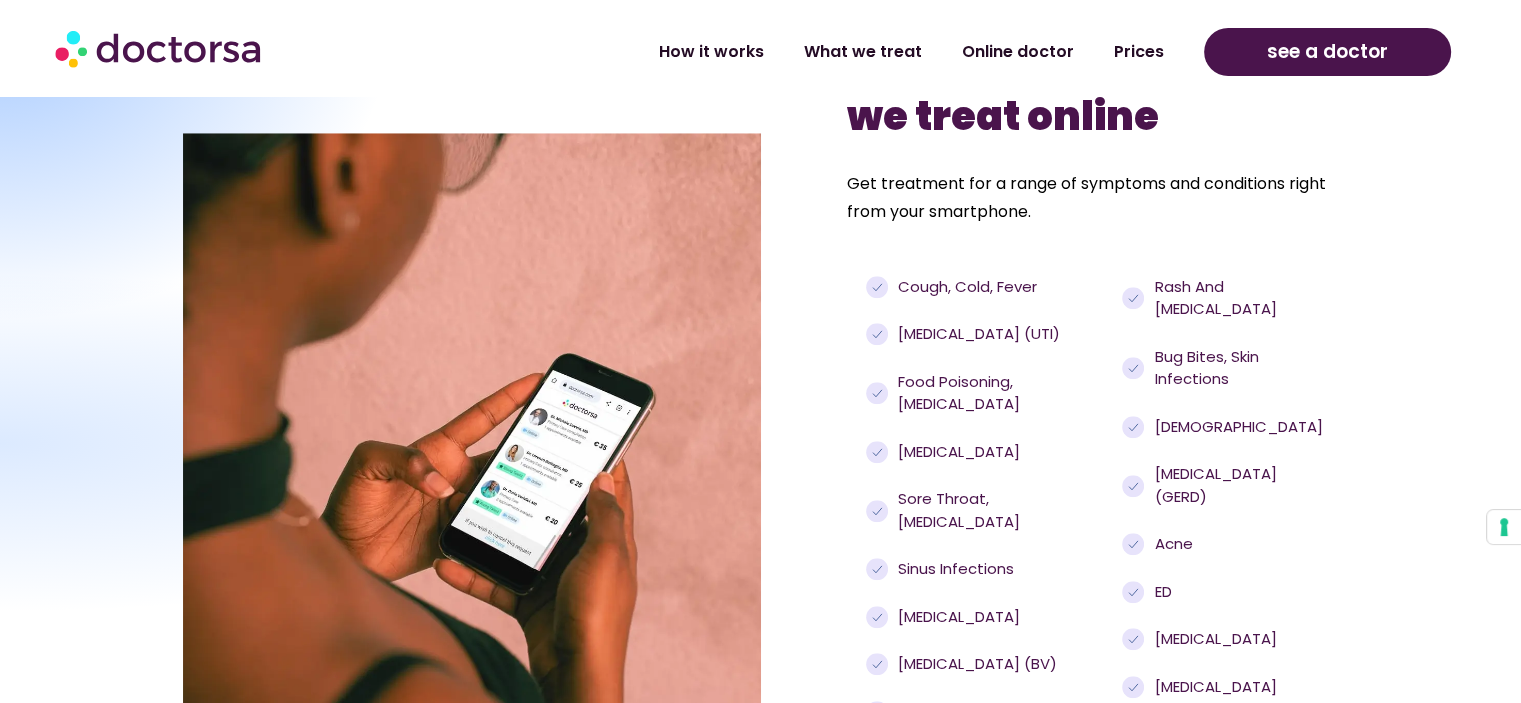 click on "Cough, cold, fever" at bounding box center (965, 287) 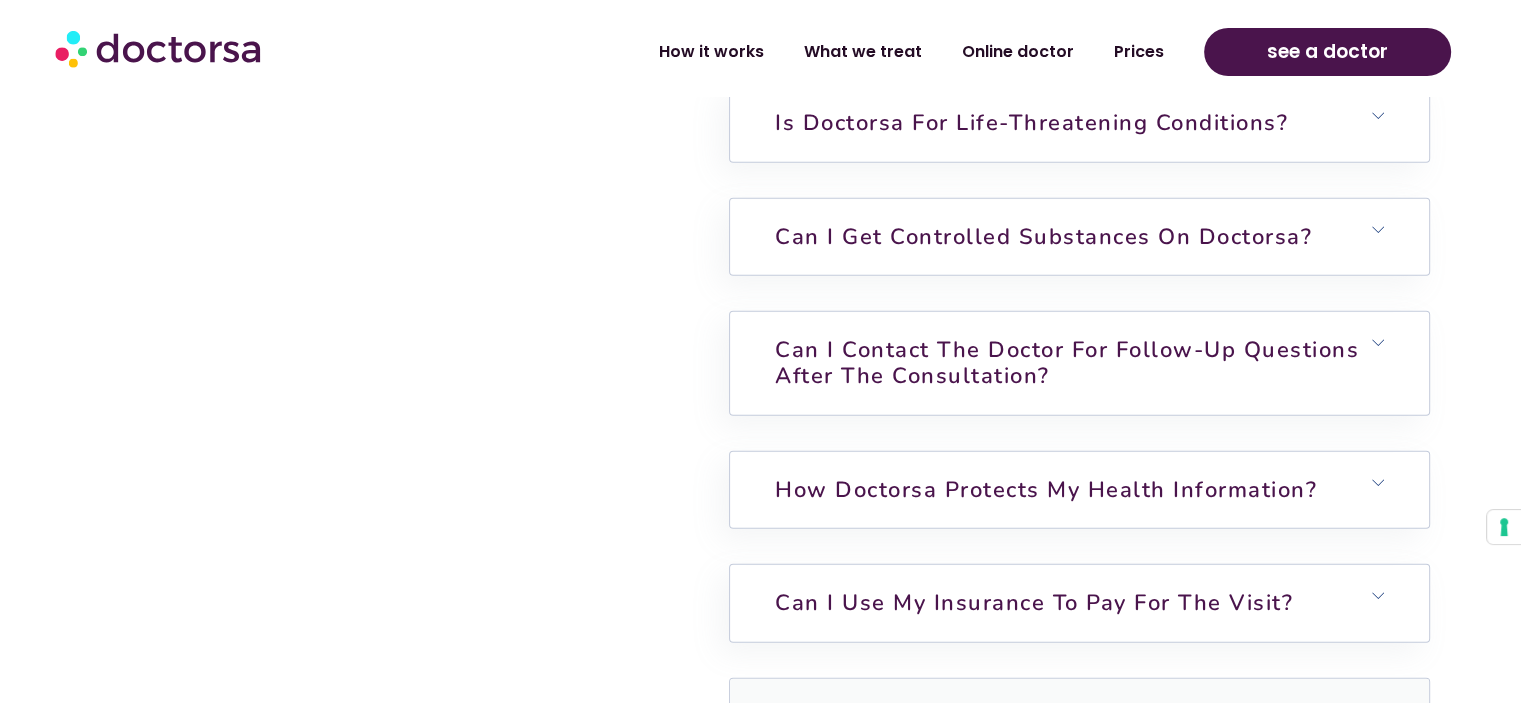 scroll, scrollTop: 5699, scrollLeft: 0, axis: vertical 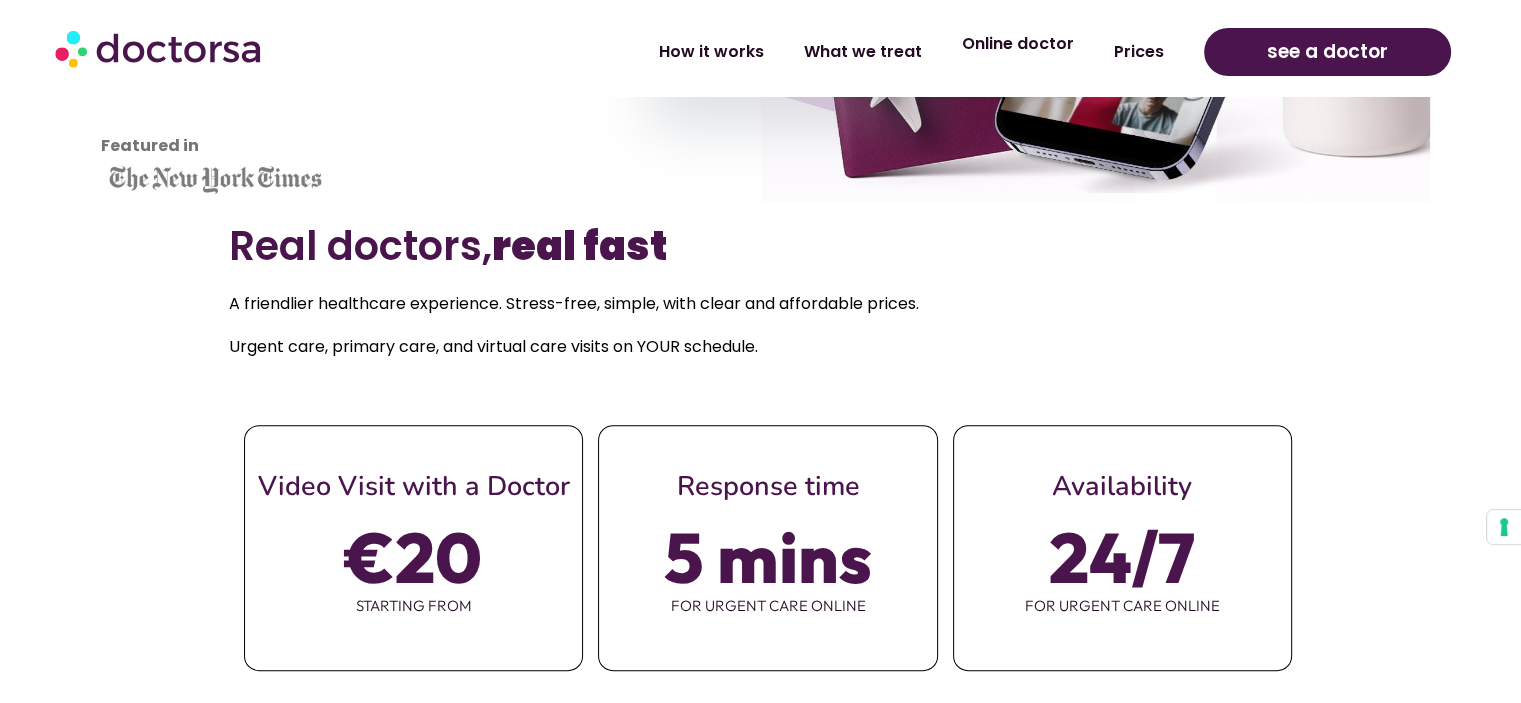 click on "Online doctor" 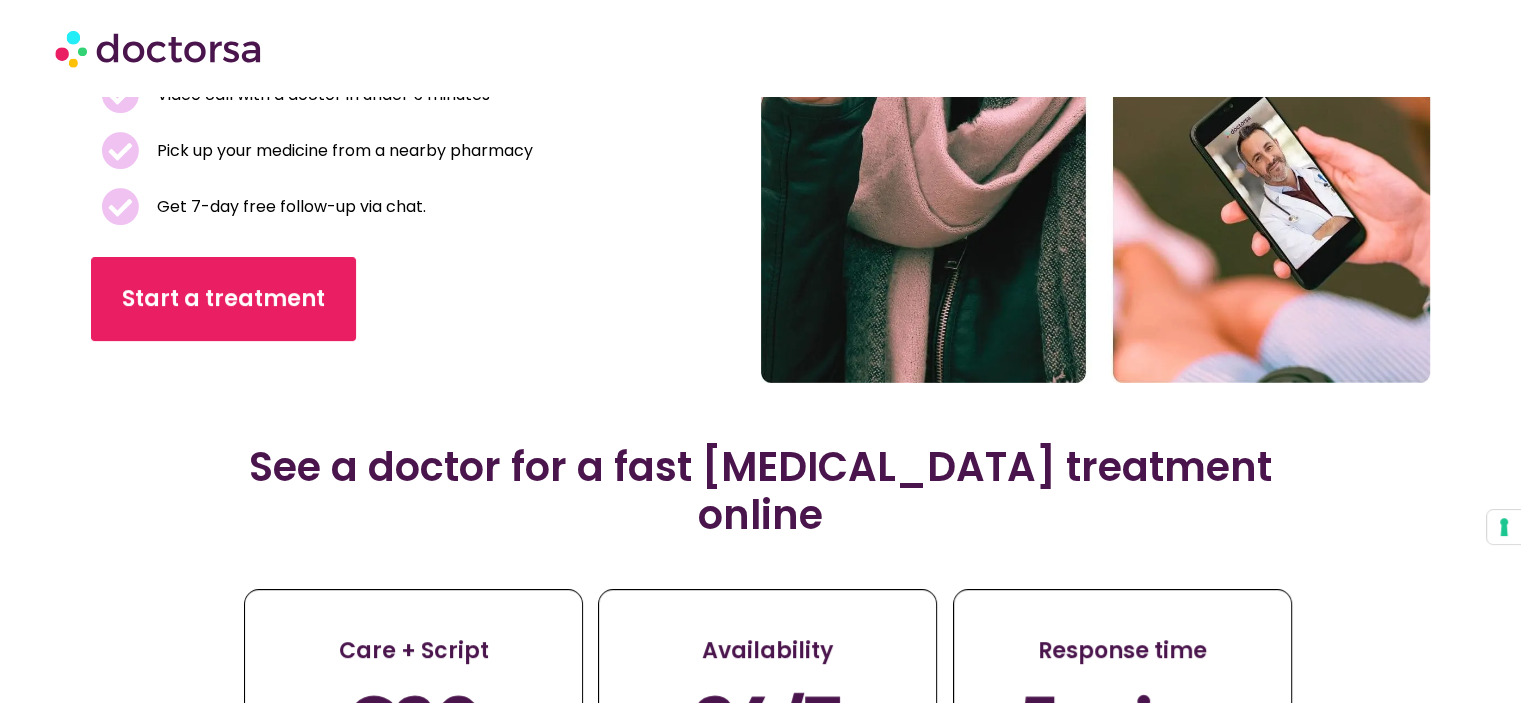 scroll, scrollTop: 0, scrollLeft: 0, axis: both 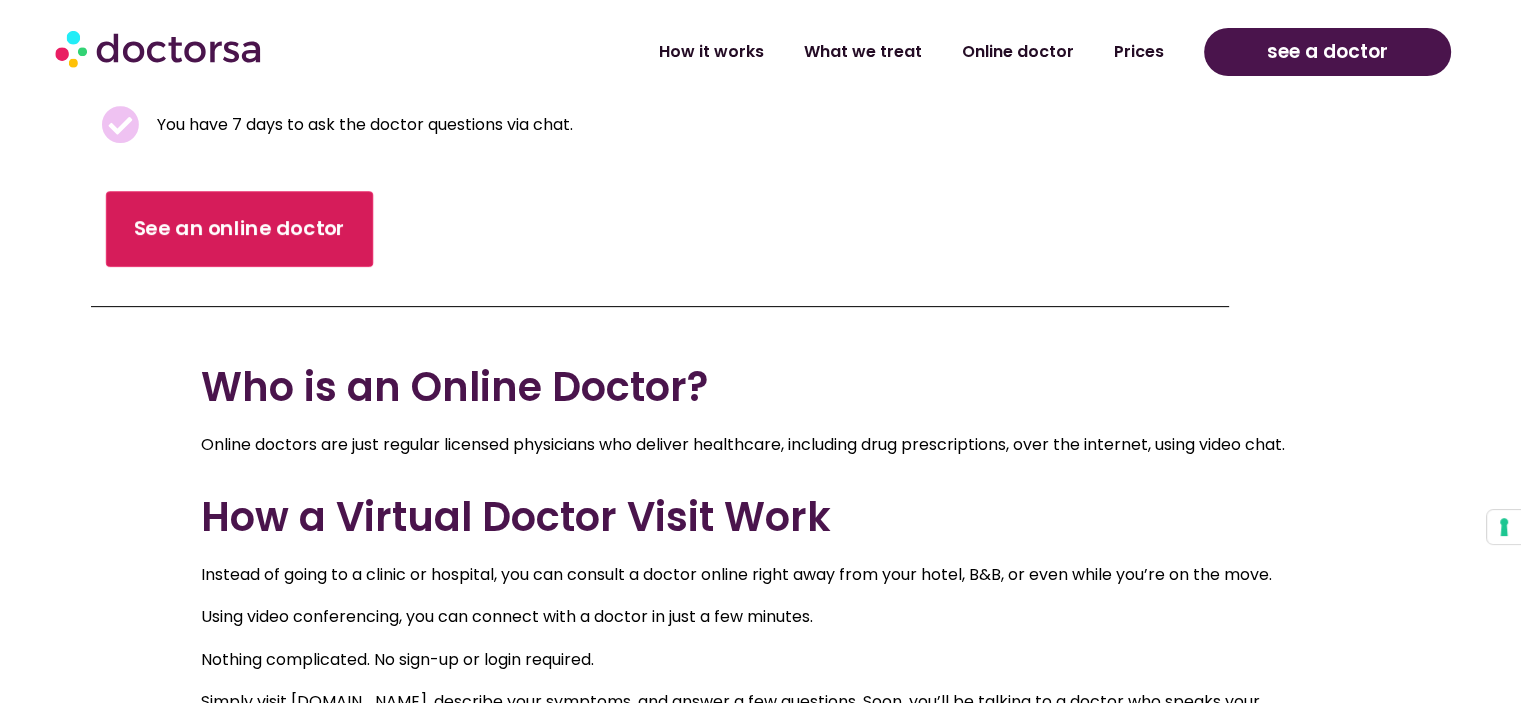 click on "See an online doctor" at bounding box center (239, 229) 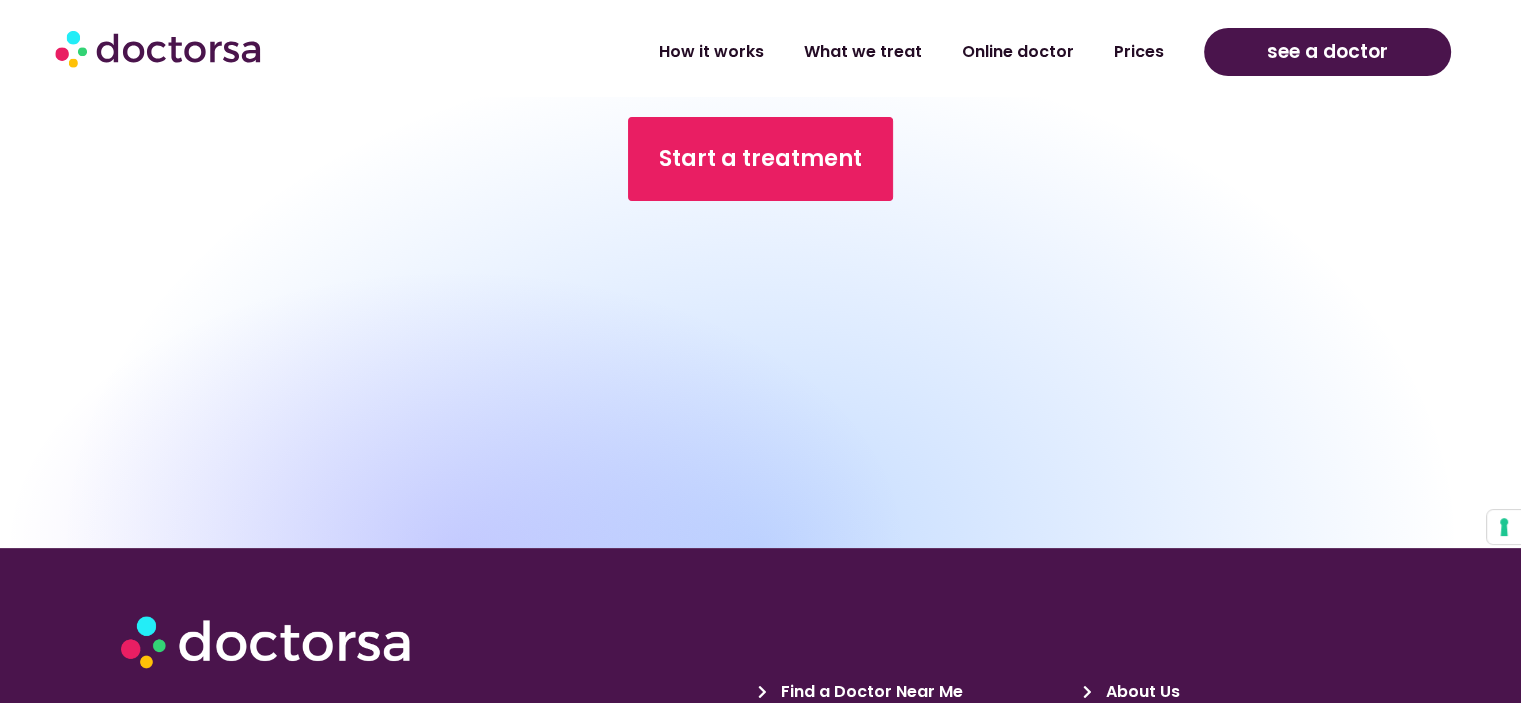 scroll, scrollTop: 7896, scrollLeft: 0, axis: vertical 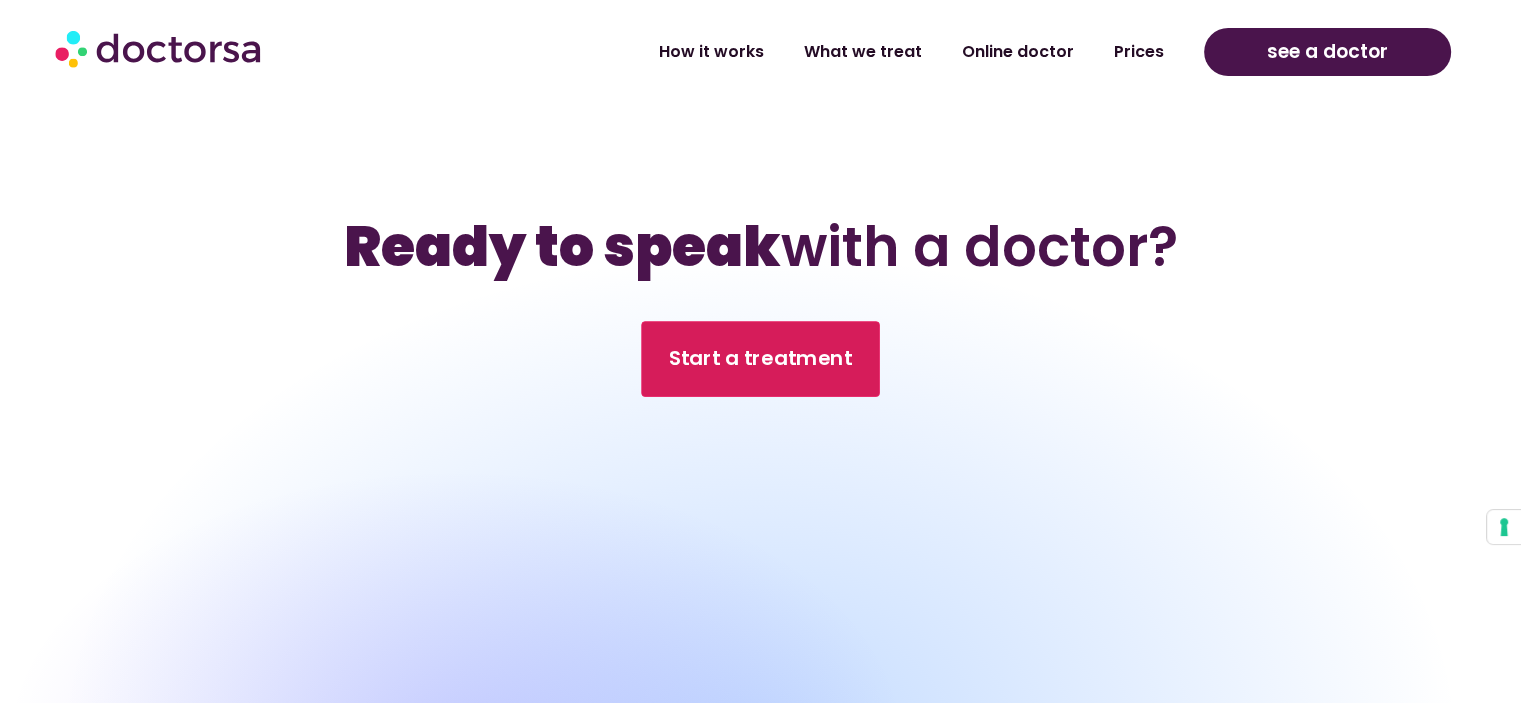 click on "Start a treatment" at bounding box center [760, 359] 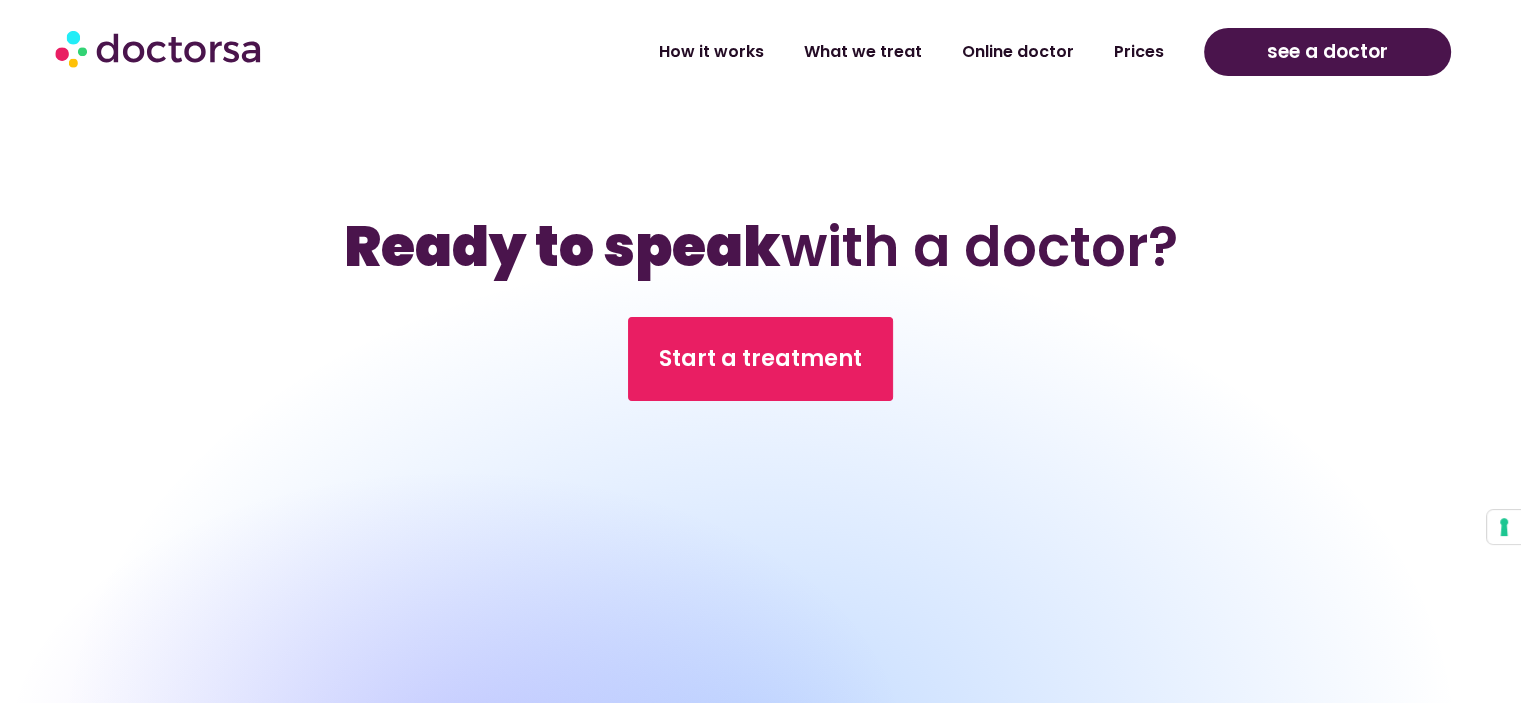 scroll, scrollTop: 7889, scrollLeft: 0, axis: vertical 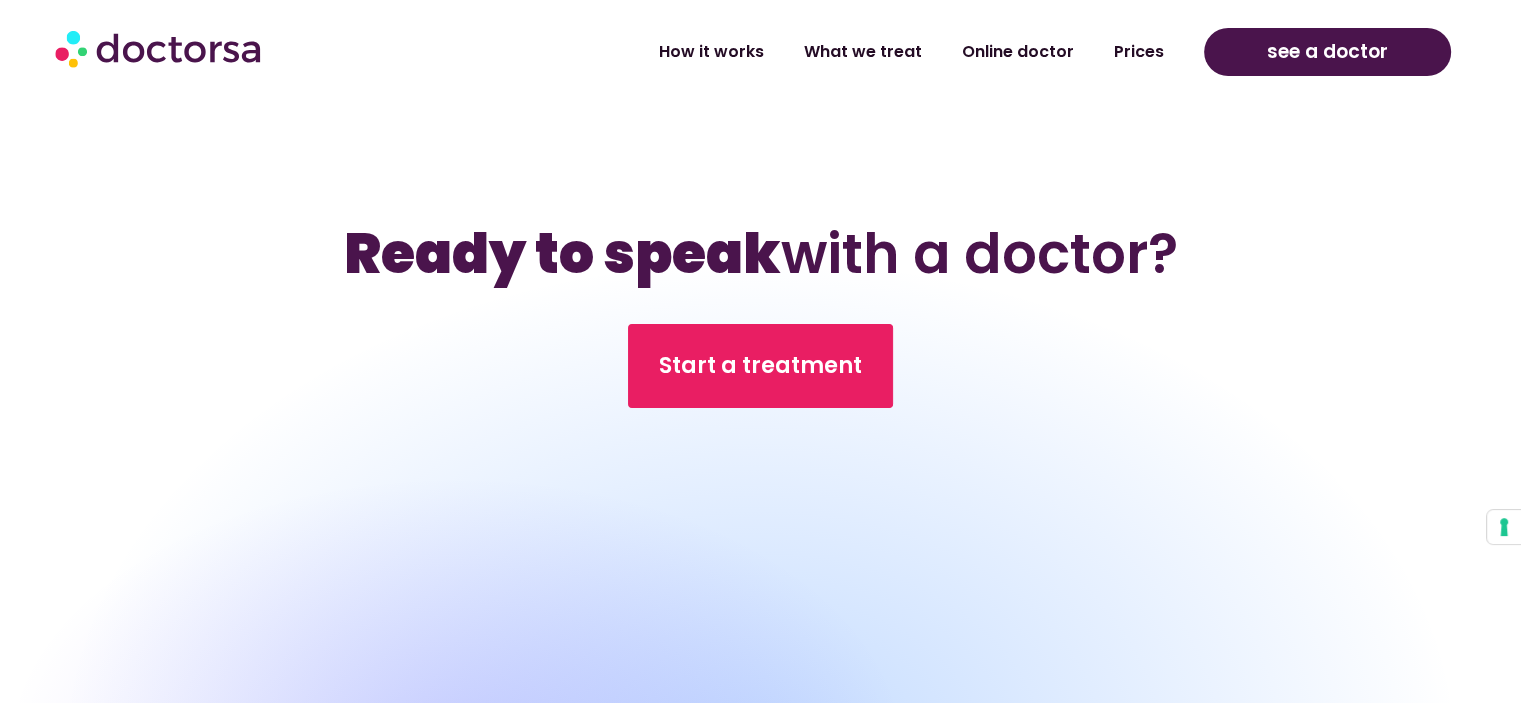 click at bounding box center (160, 48) 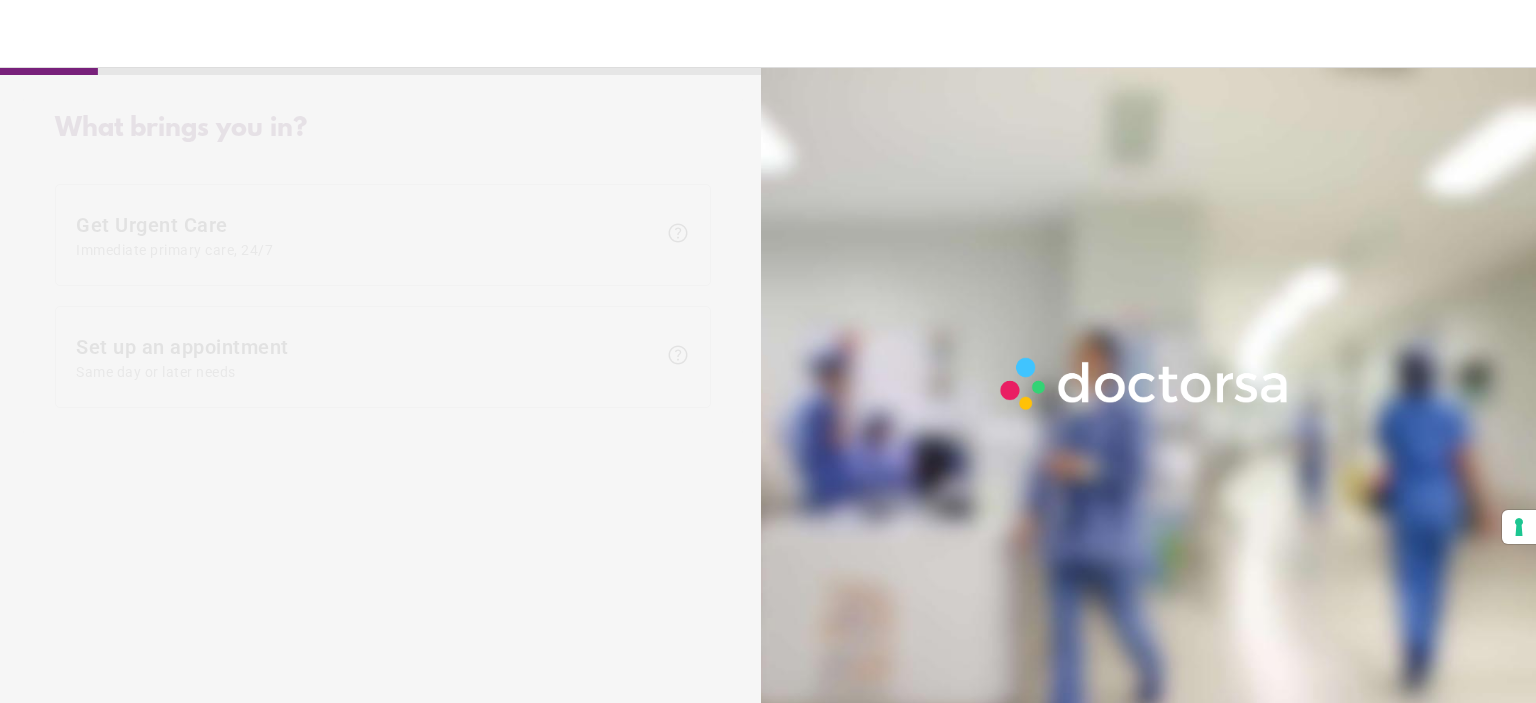 scroll, scrollTop: 0, scrollLeft: 0, axis: both 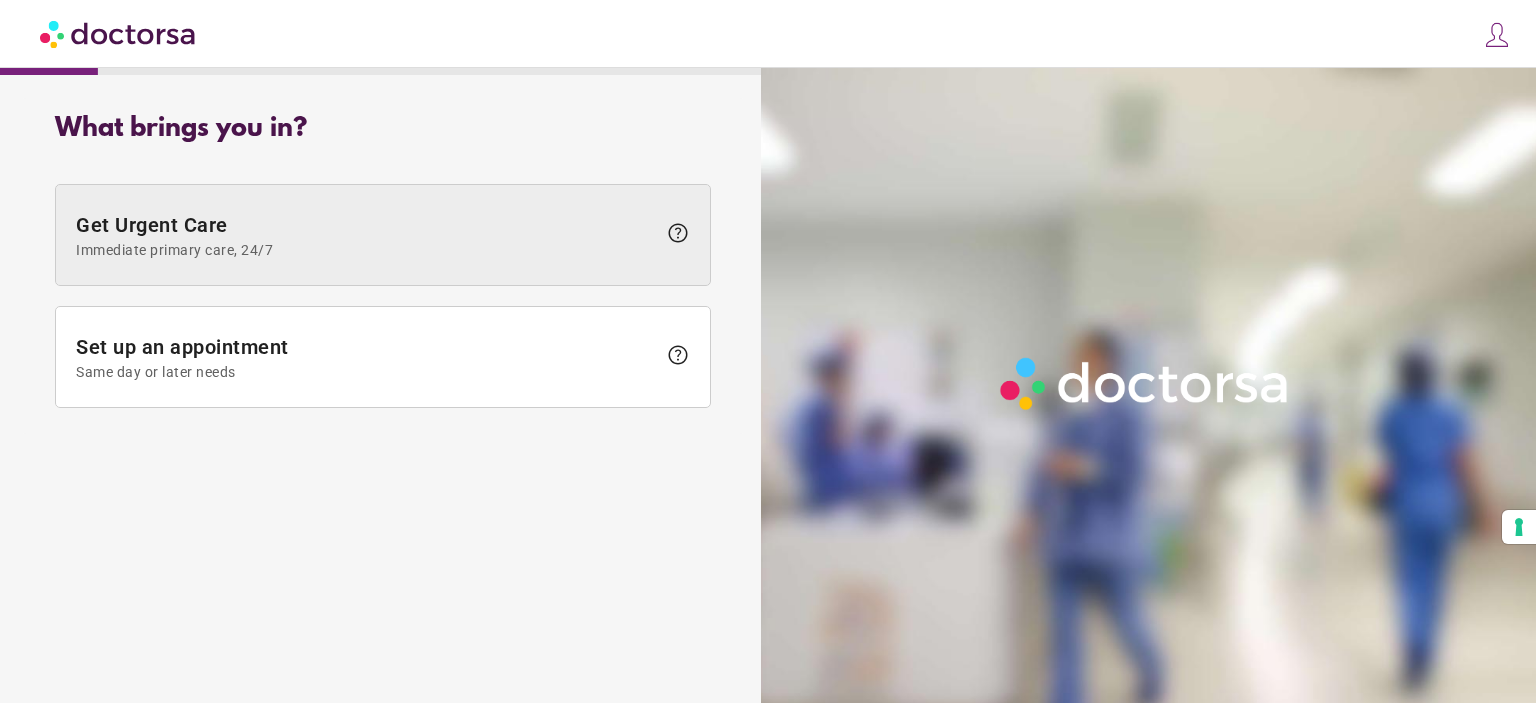 click on "Immediate primary care, 24/7" at bounding box center [366, 250] 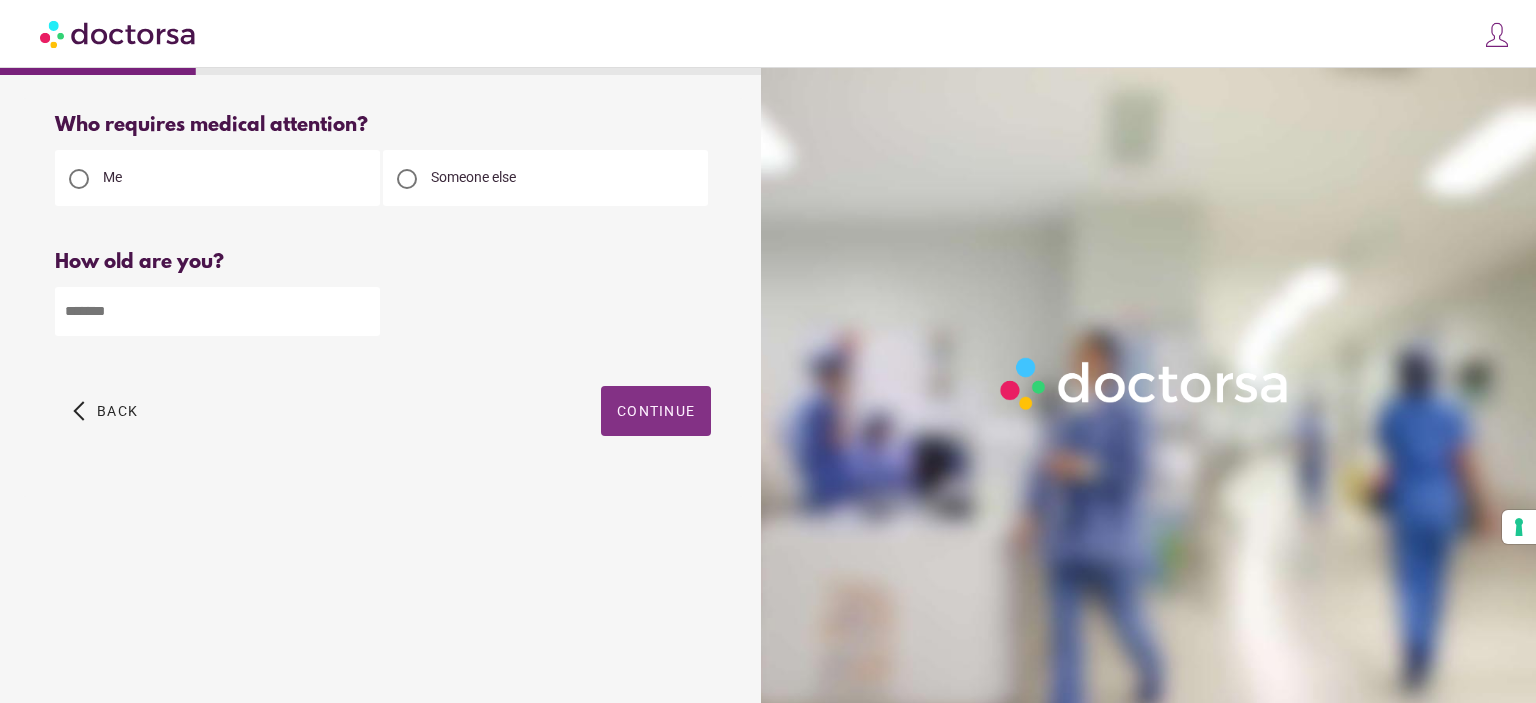 click on "Continue" at bounding box center [656, 411] 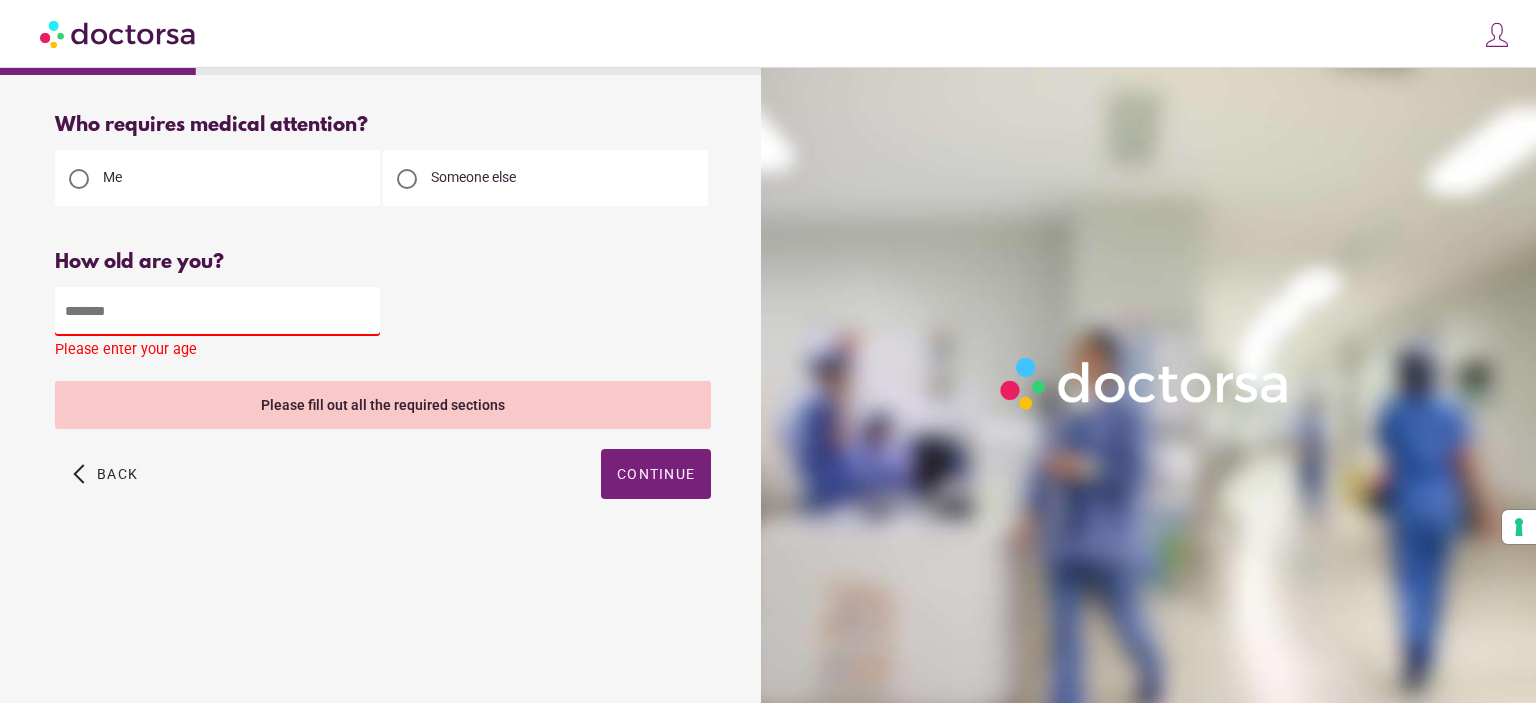 click at bounding box center [217, 311] 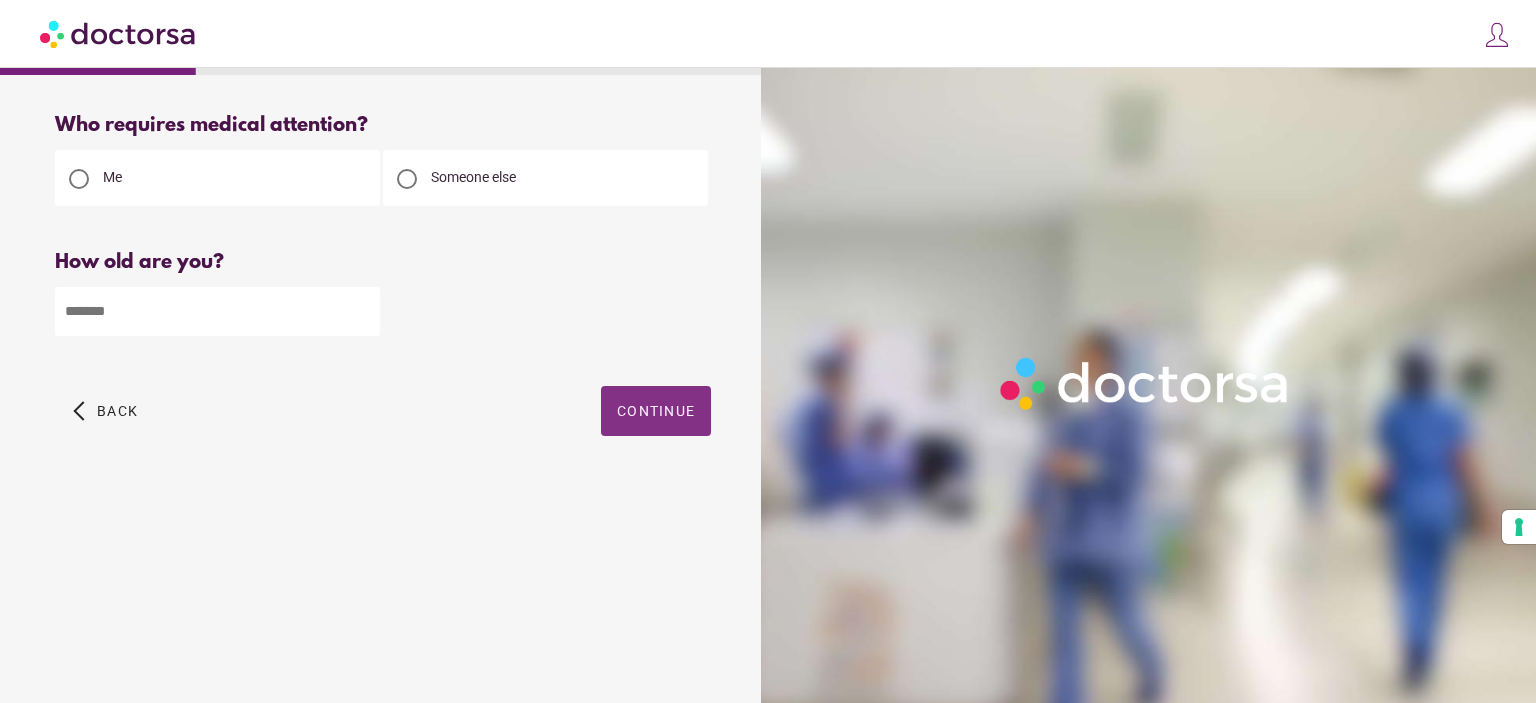 type on "**" 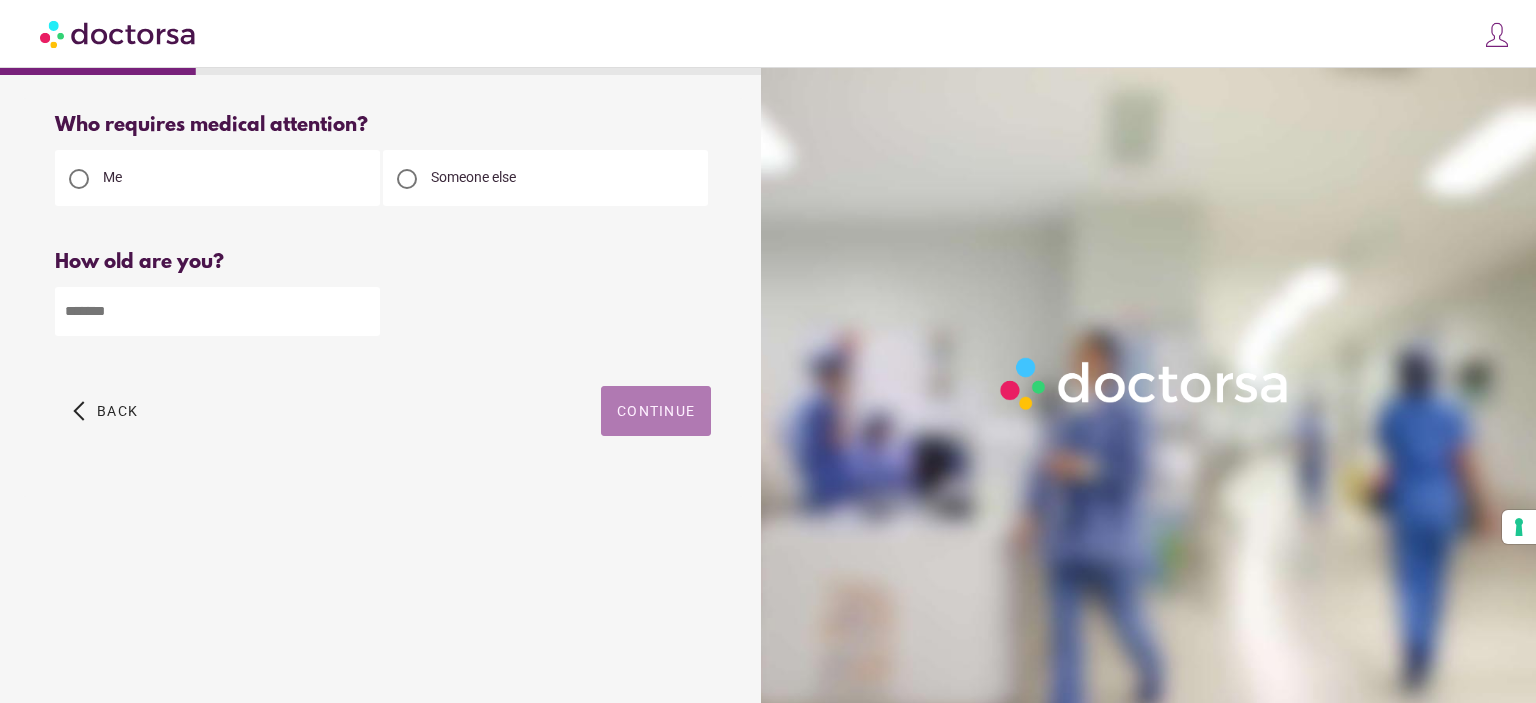 click on "Continue" at bounding box center (656, 411) 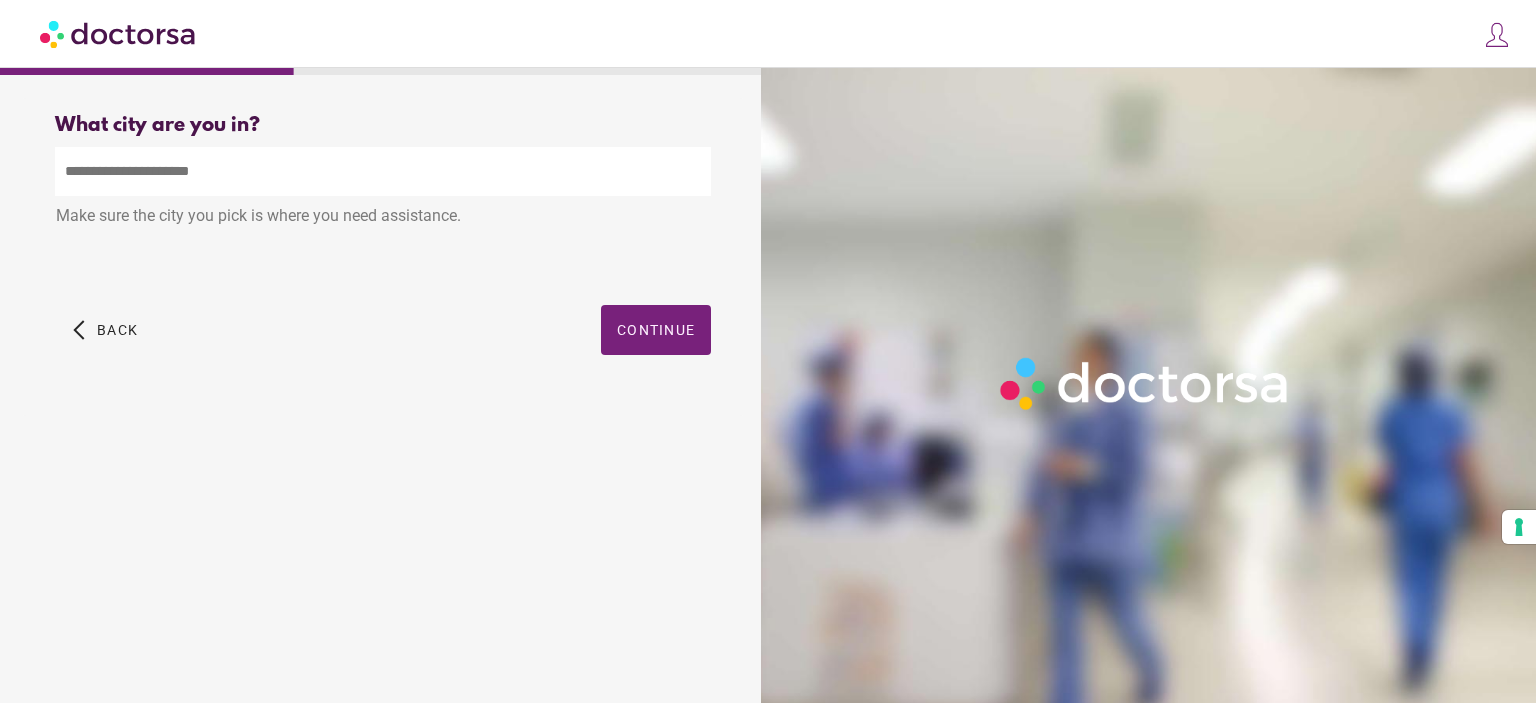 click at bounding box center [383, 171] 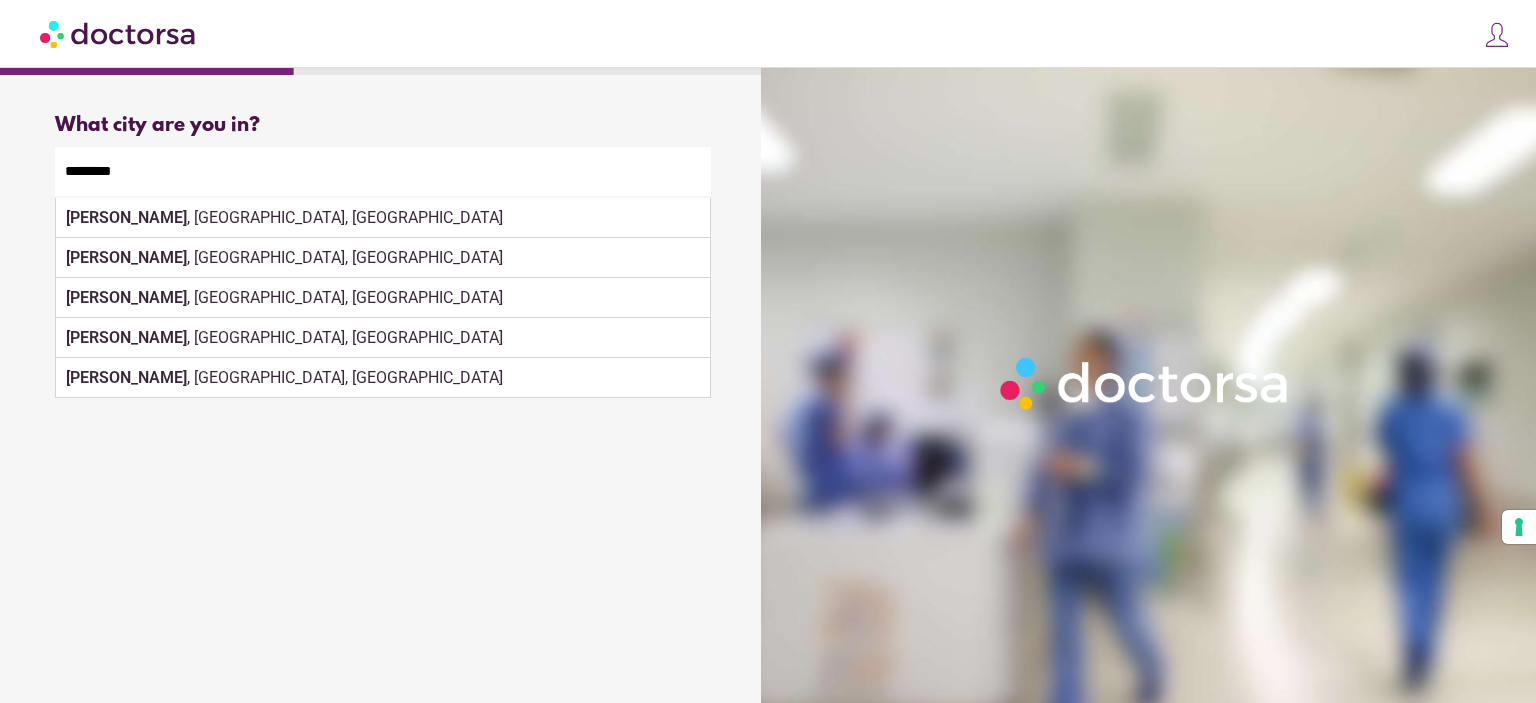 click on "********" at bounding box center [383, 171] 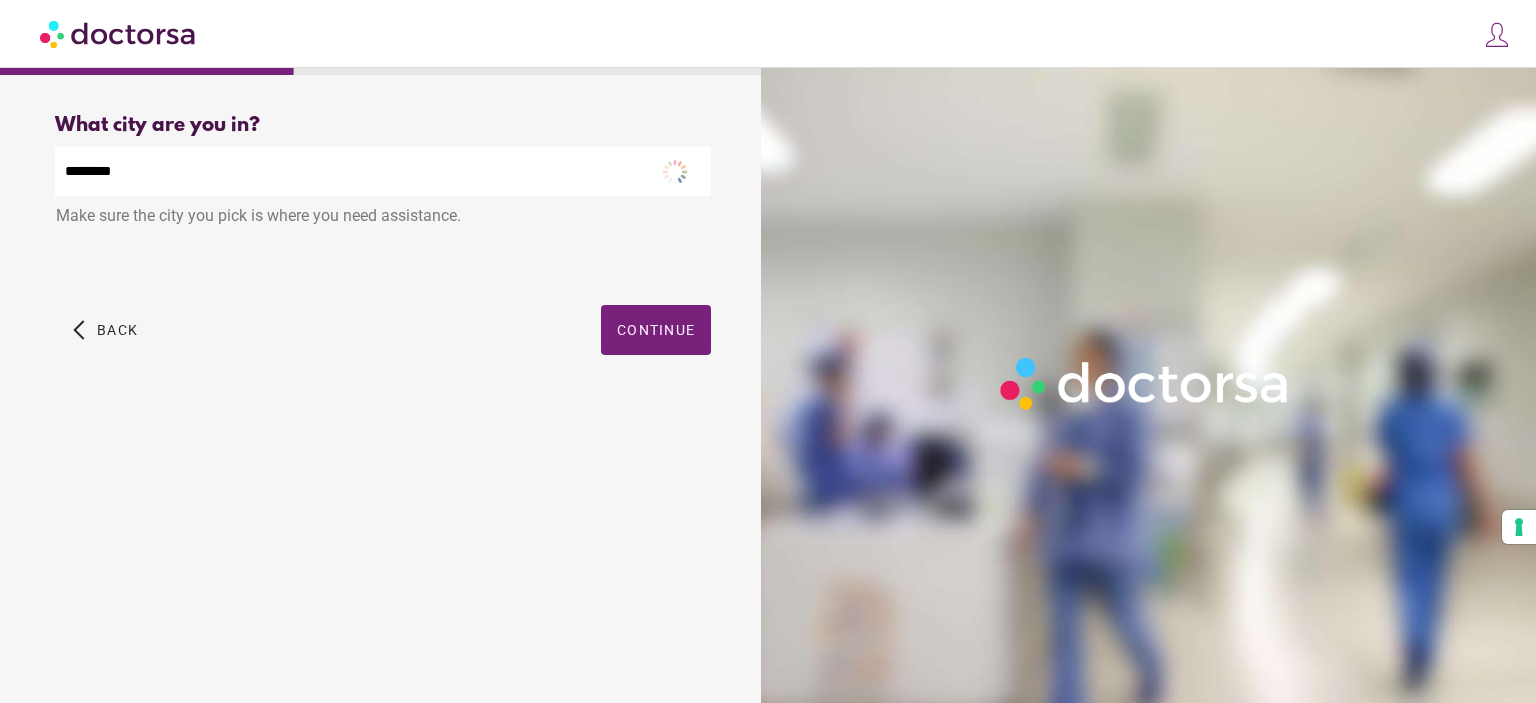 click on "********" at bounding box center (383, 171) 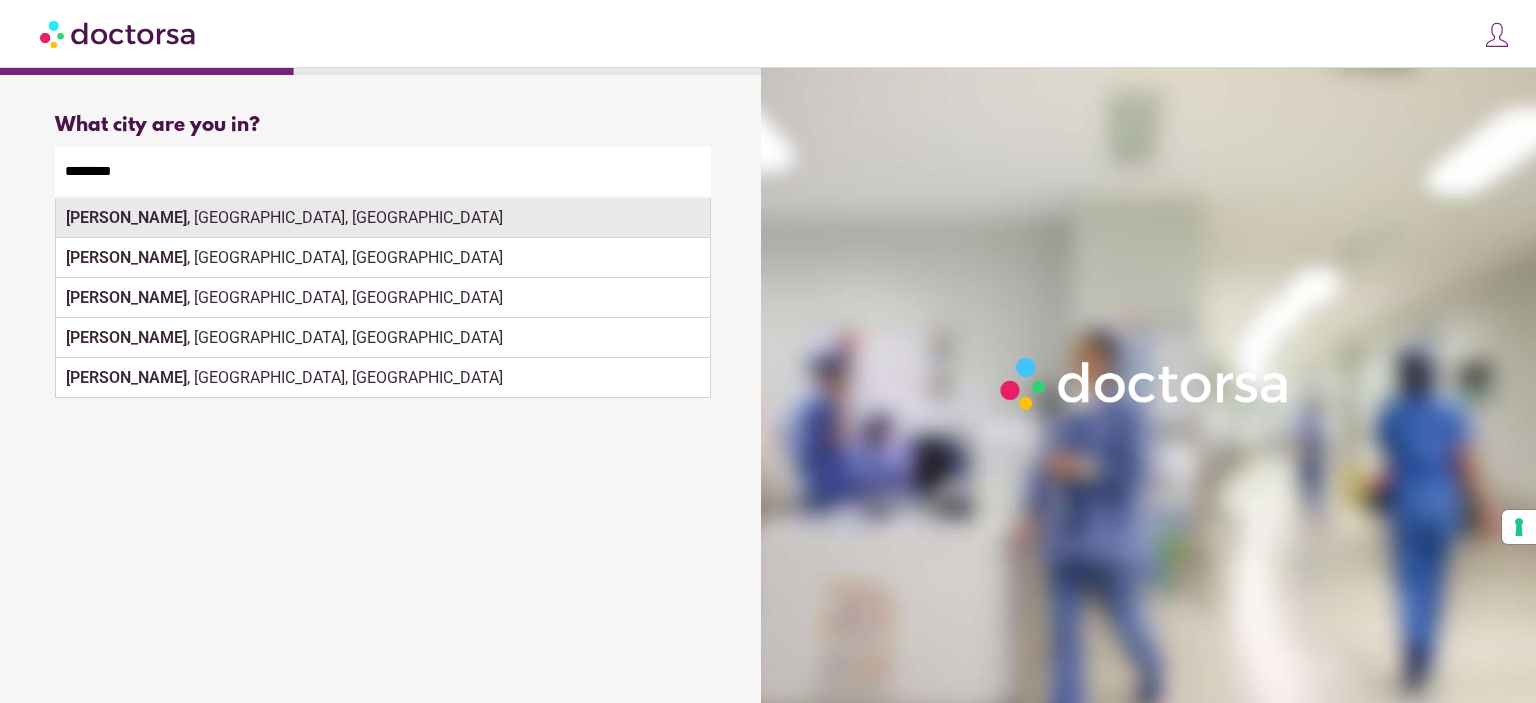 click on "Sheridan , WY, USA" at bounding box center [383, 218] 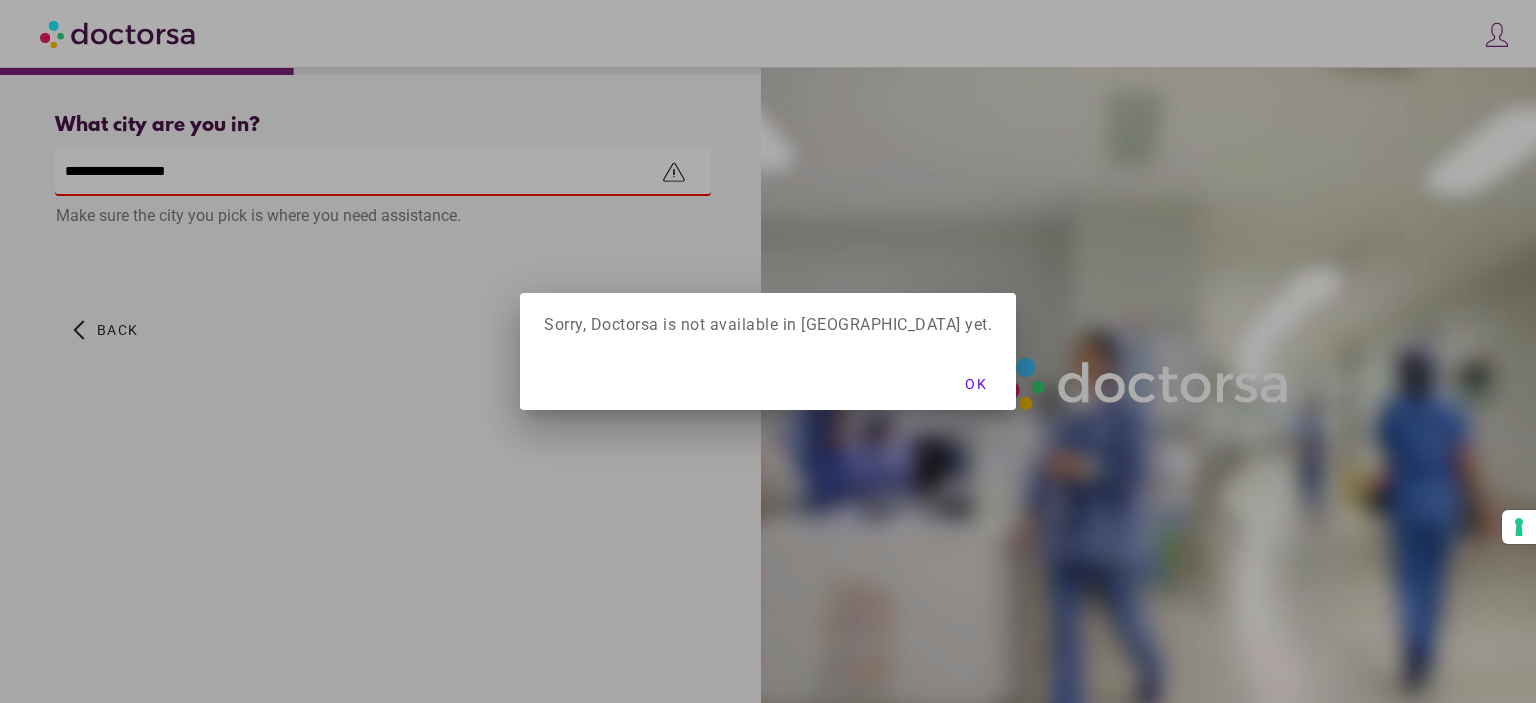 click on "Sorry, Doctorsa is not available in United States yet." at bounding box center [768, 325] 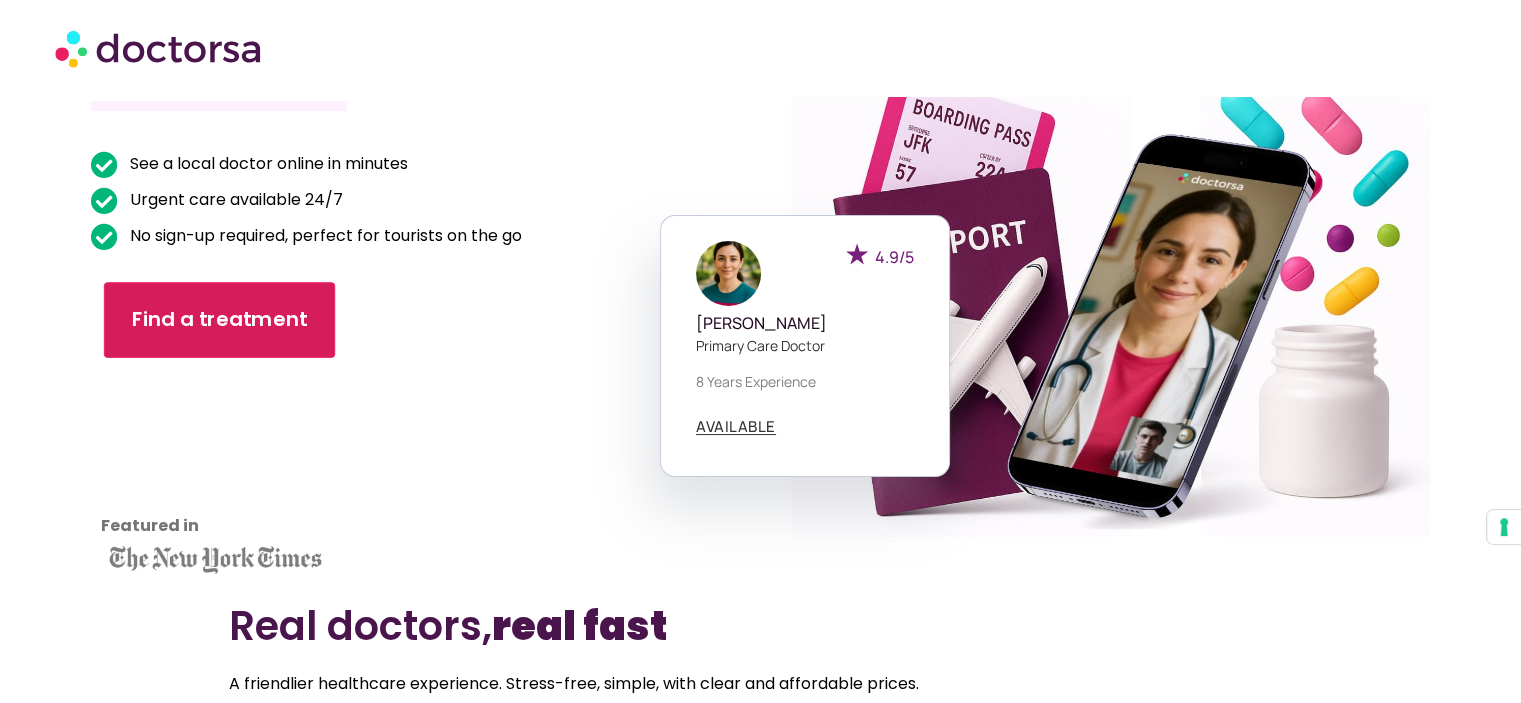 scroll, scrollTop: 200, scrollLeft: 0, axis: vertical 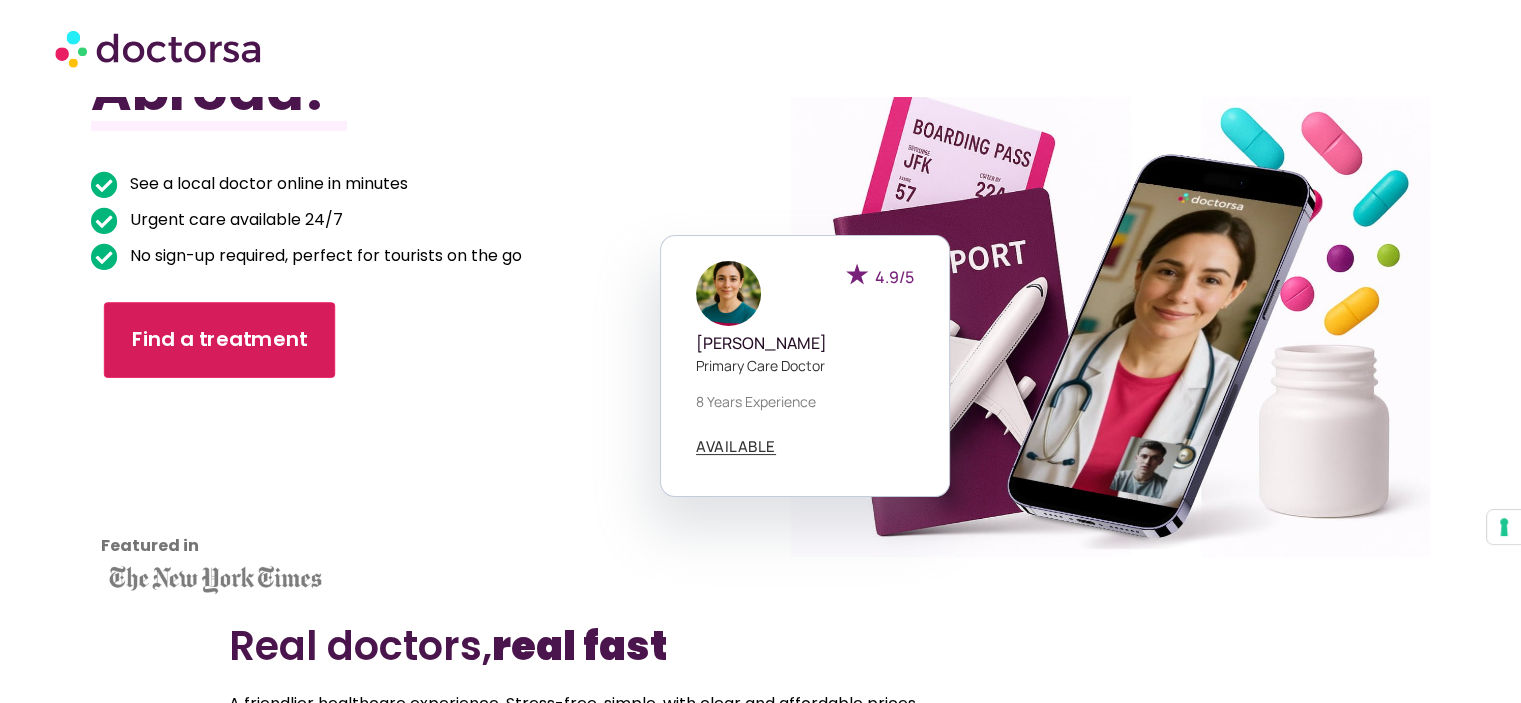 click on "Find a treatment" at bounding box center [219, 340] 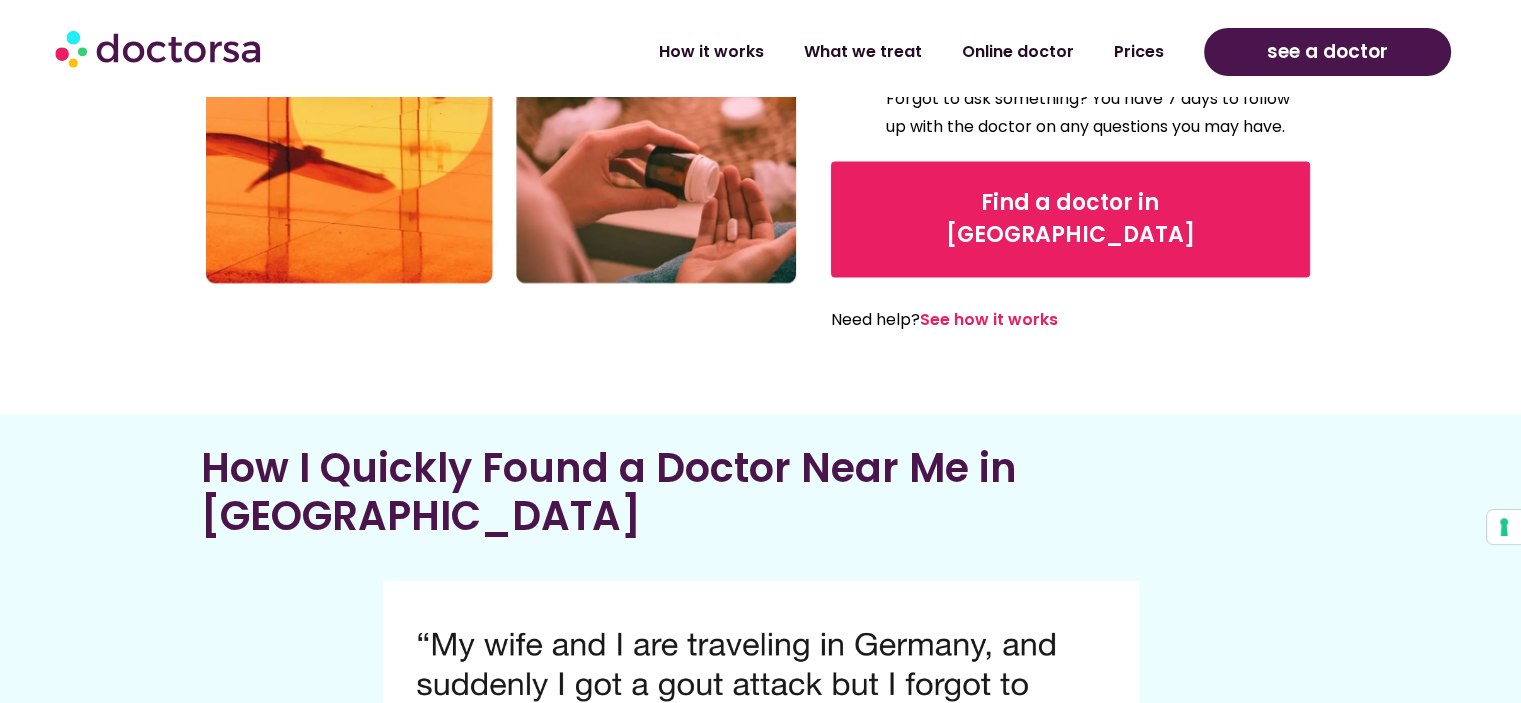 scroll, scrollTop: 3100, scrollLeft: 0, axis: vertical 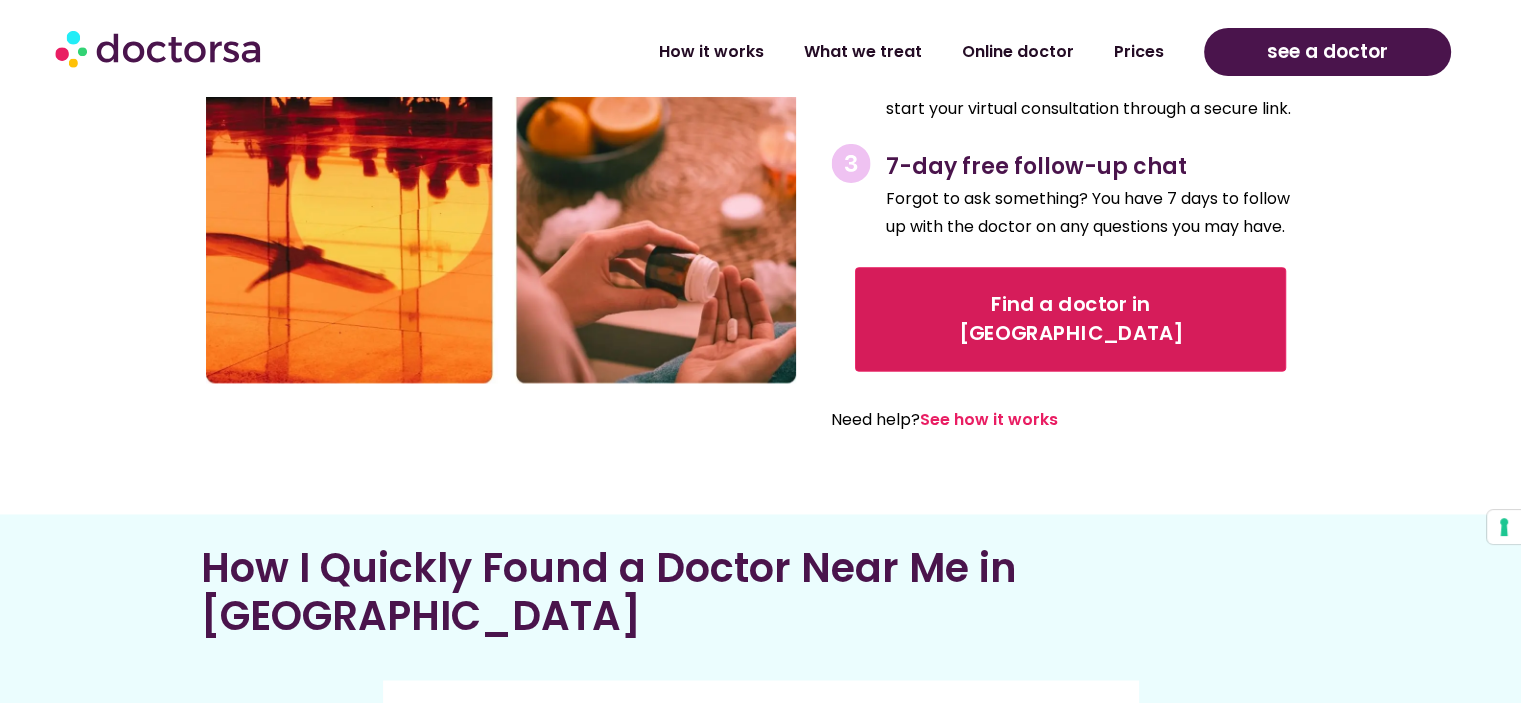 click on "Find a doctor in Nuremberg" at bounding box center (1070, 318) 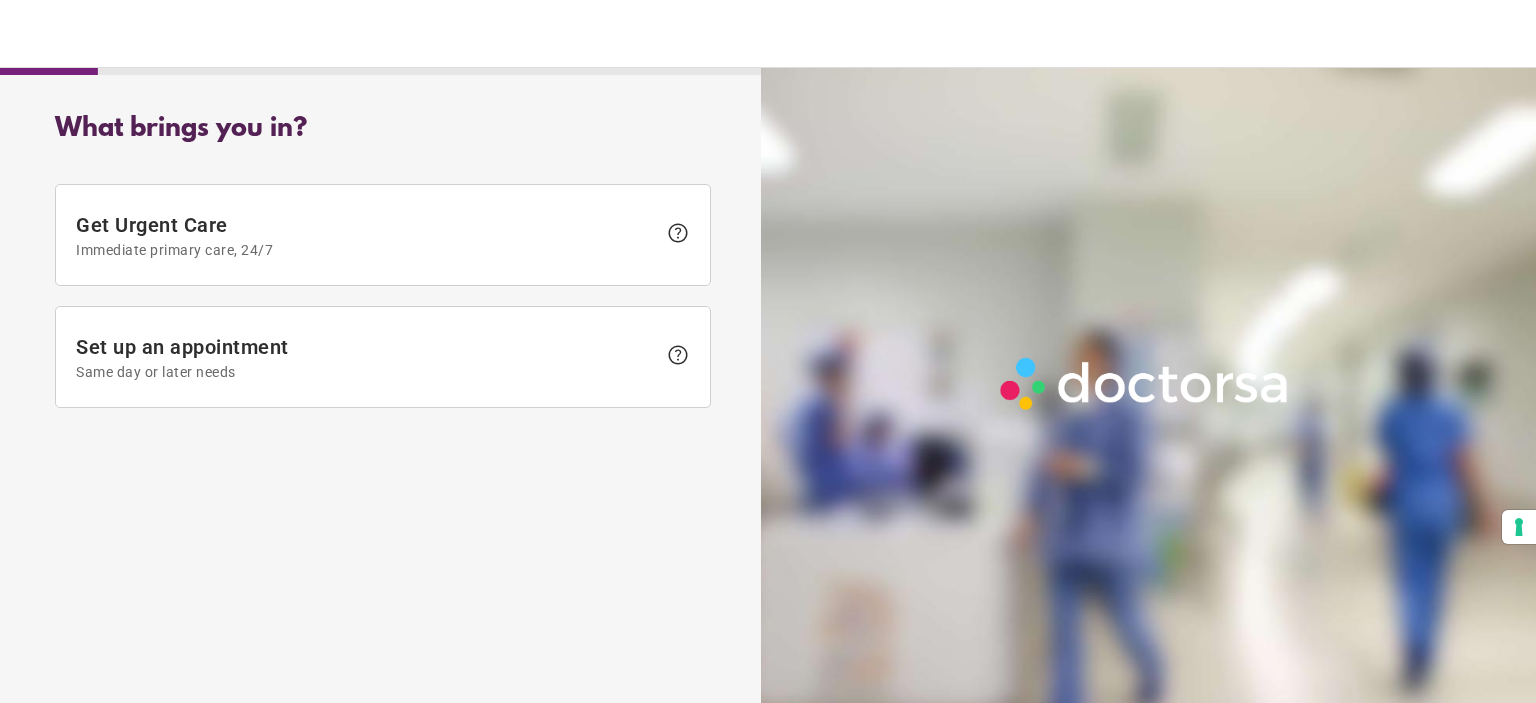 scroll, scrollTop: 0, scrollLeft: 0, axis: both 